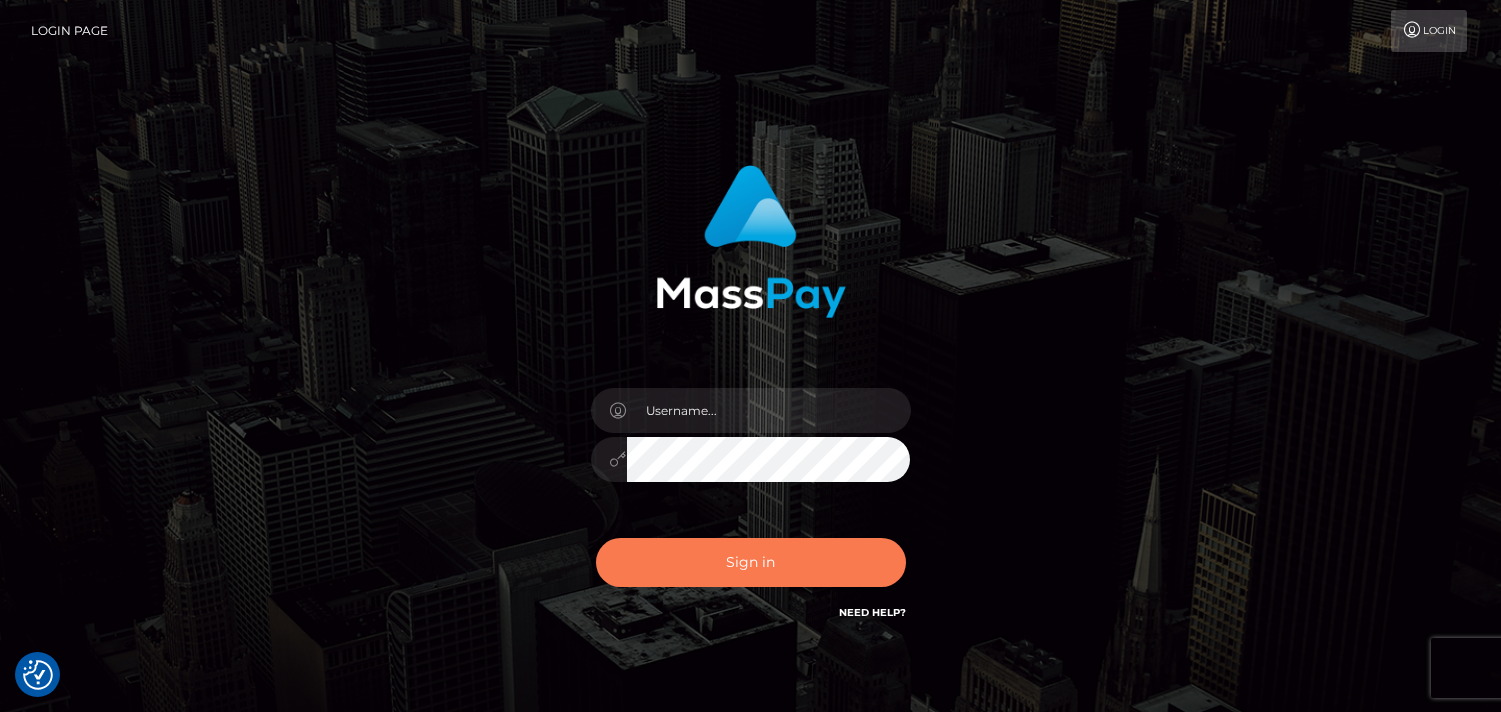scroll, scrollTop: 0, scrollLeft: 0, axis: both 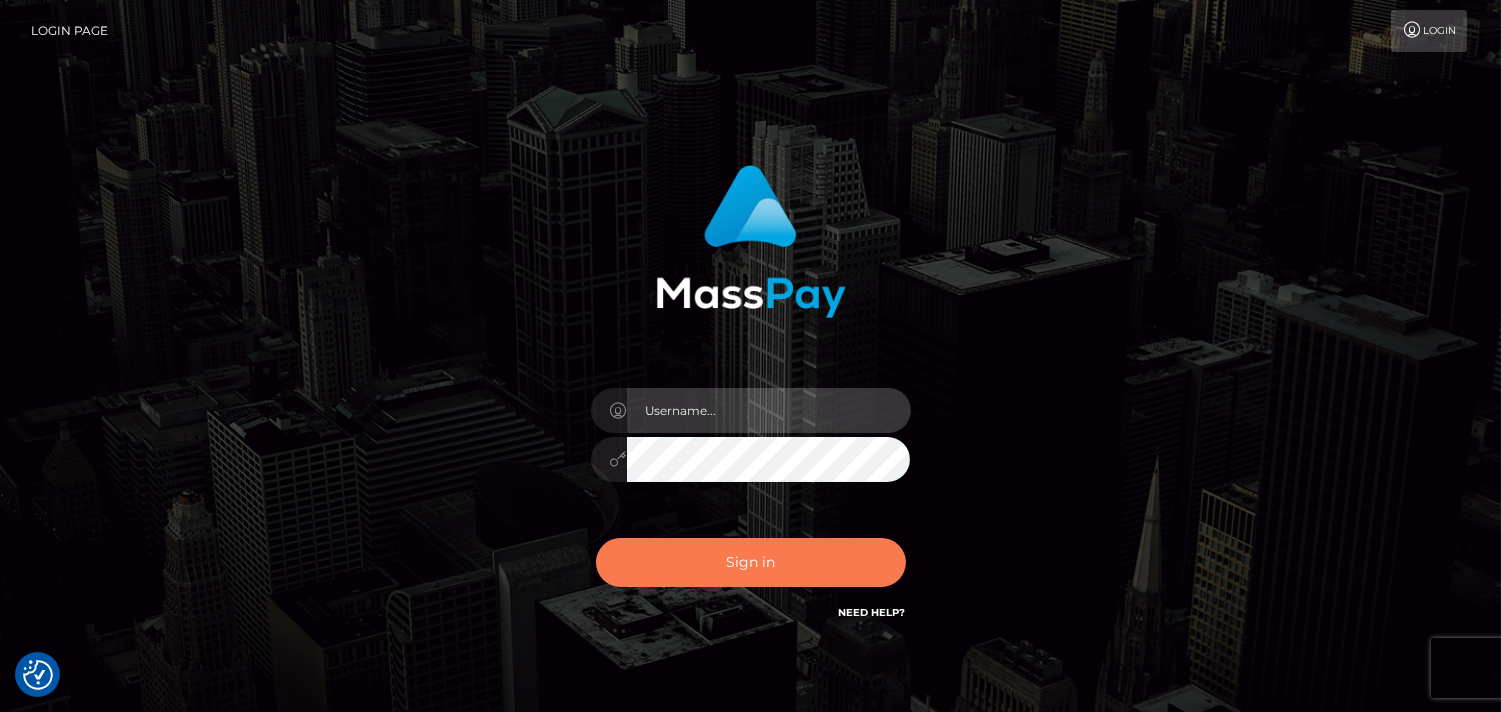 type on "Pk.es" 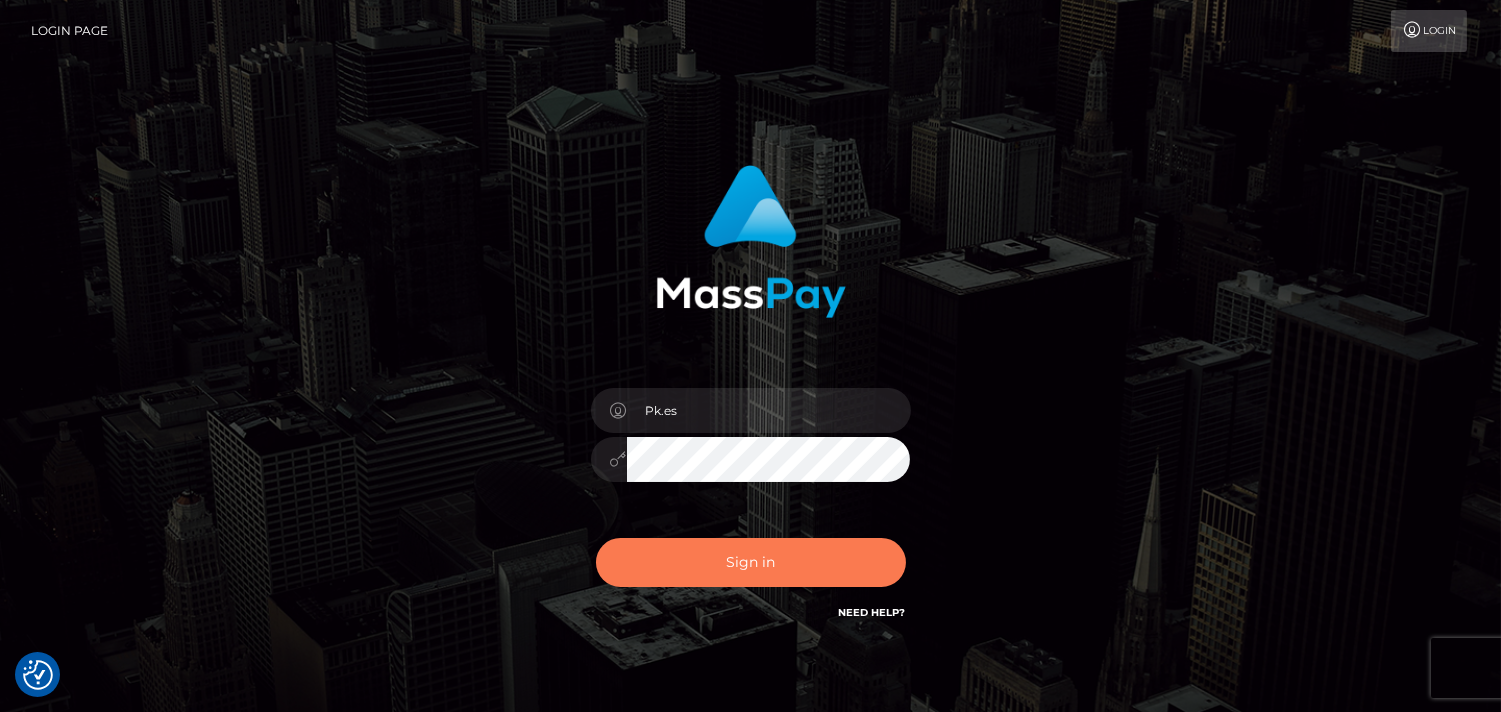 click on "Sign in" at bounding box center [751, 562] 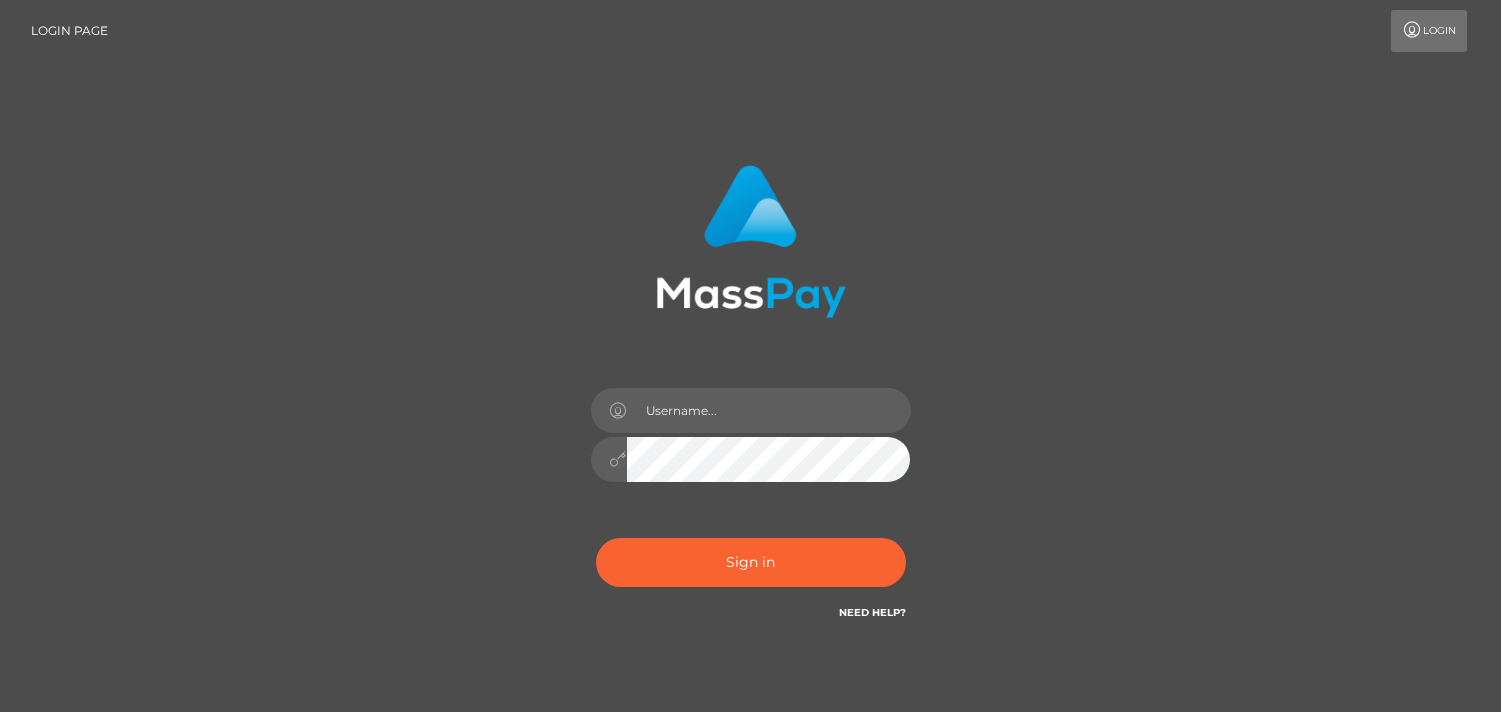 scroll, scrollTop: 0, scrollLeft: 0, axis: both 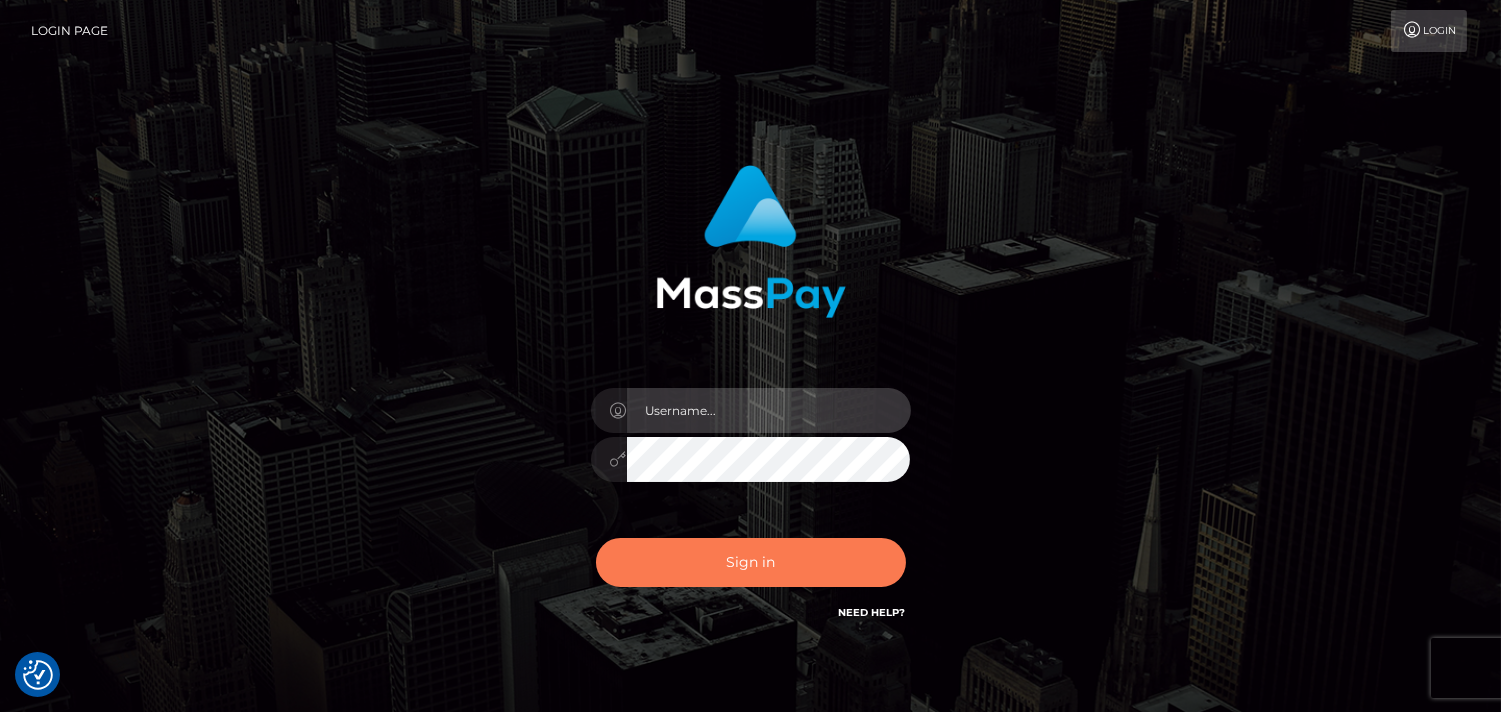 type on "Pk.es" 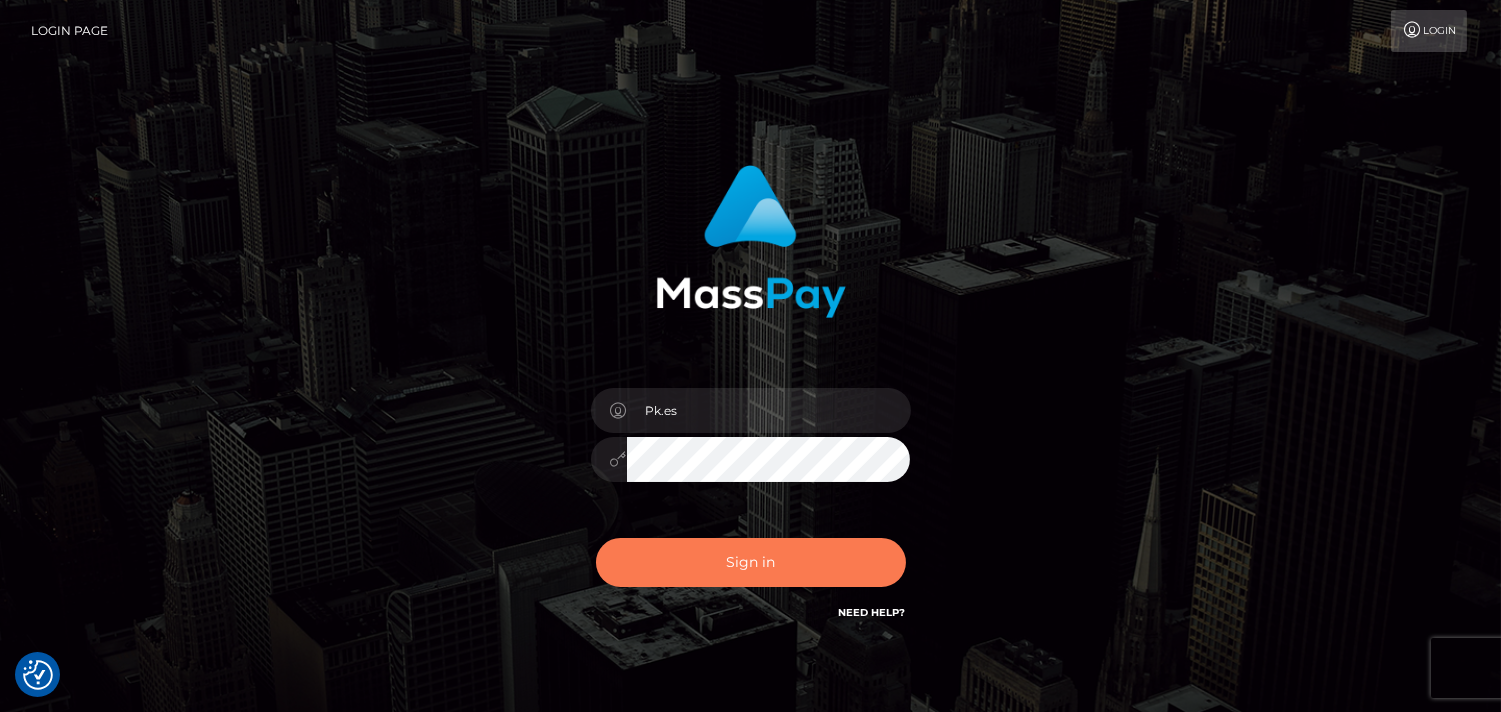 click on "Sign in" at bounding box center (751, 562) 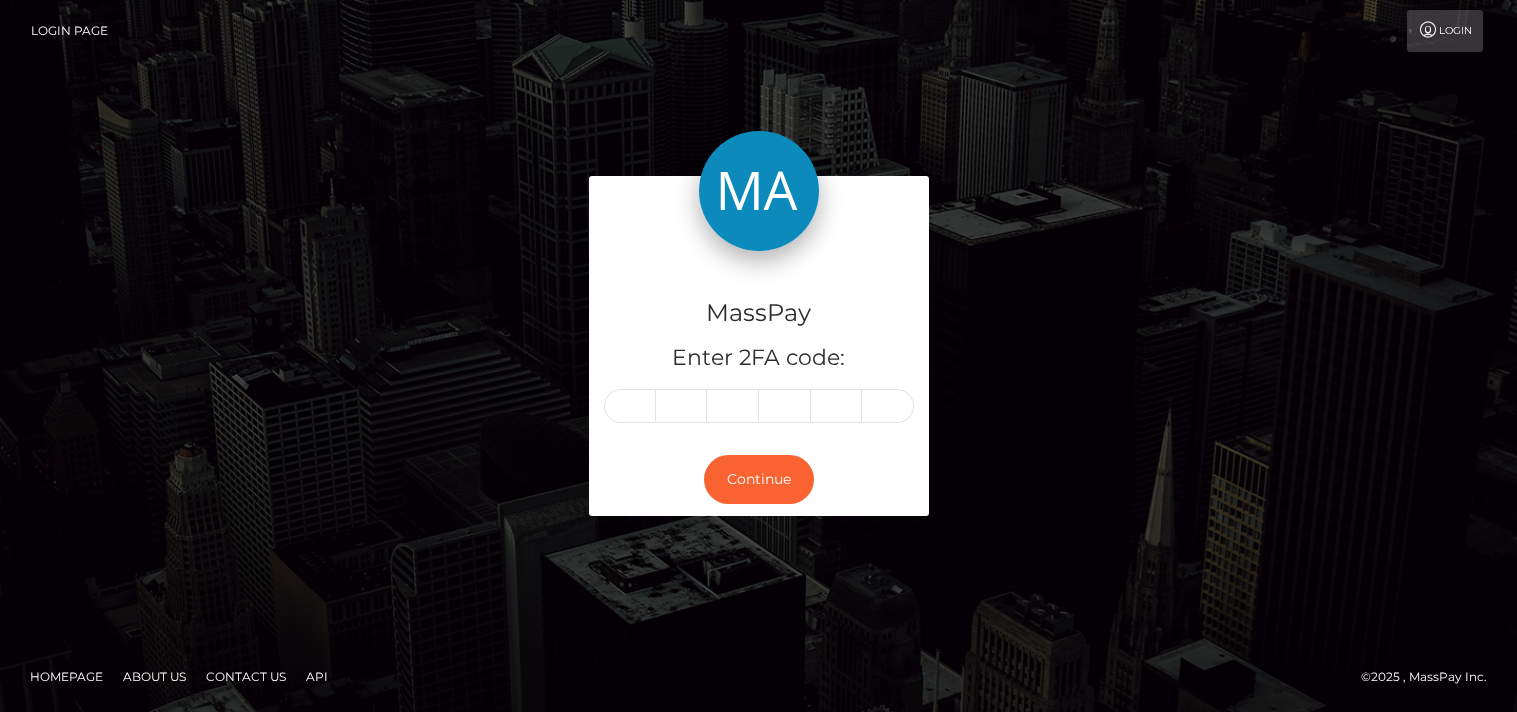 scroll, scrollTop: 0, scrollLeft: 0, axis: both 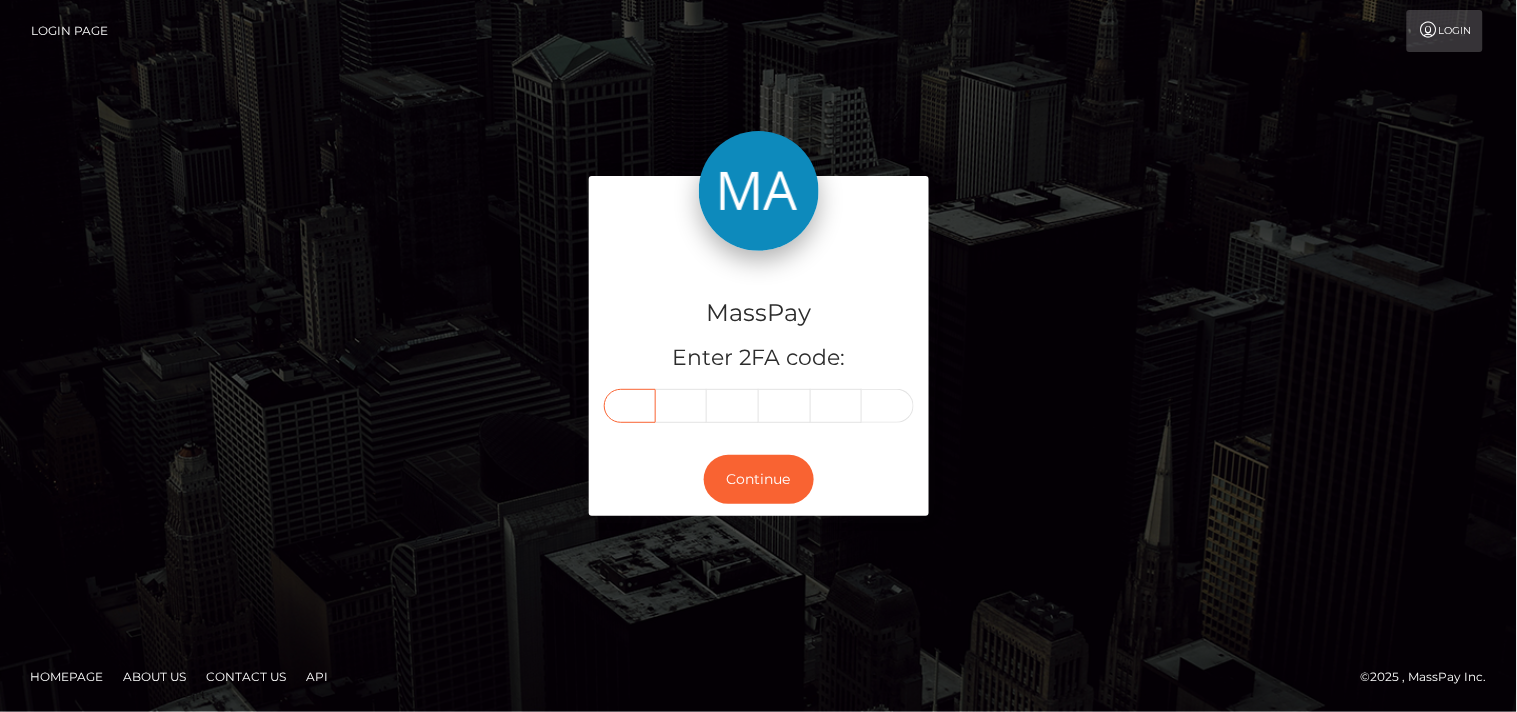 click at bounding box center [630, 406] 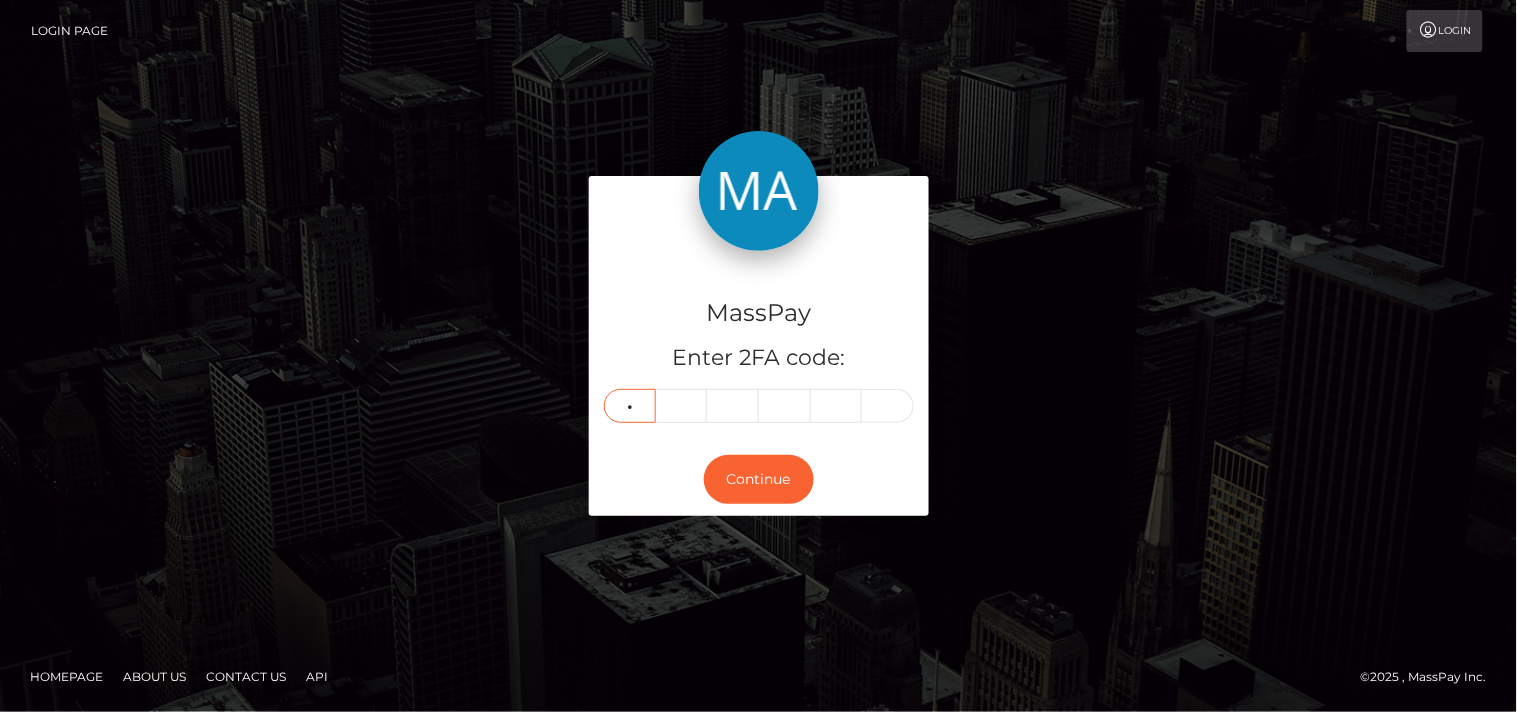 type on "4" 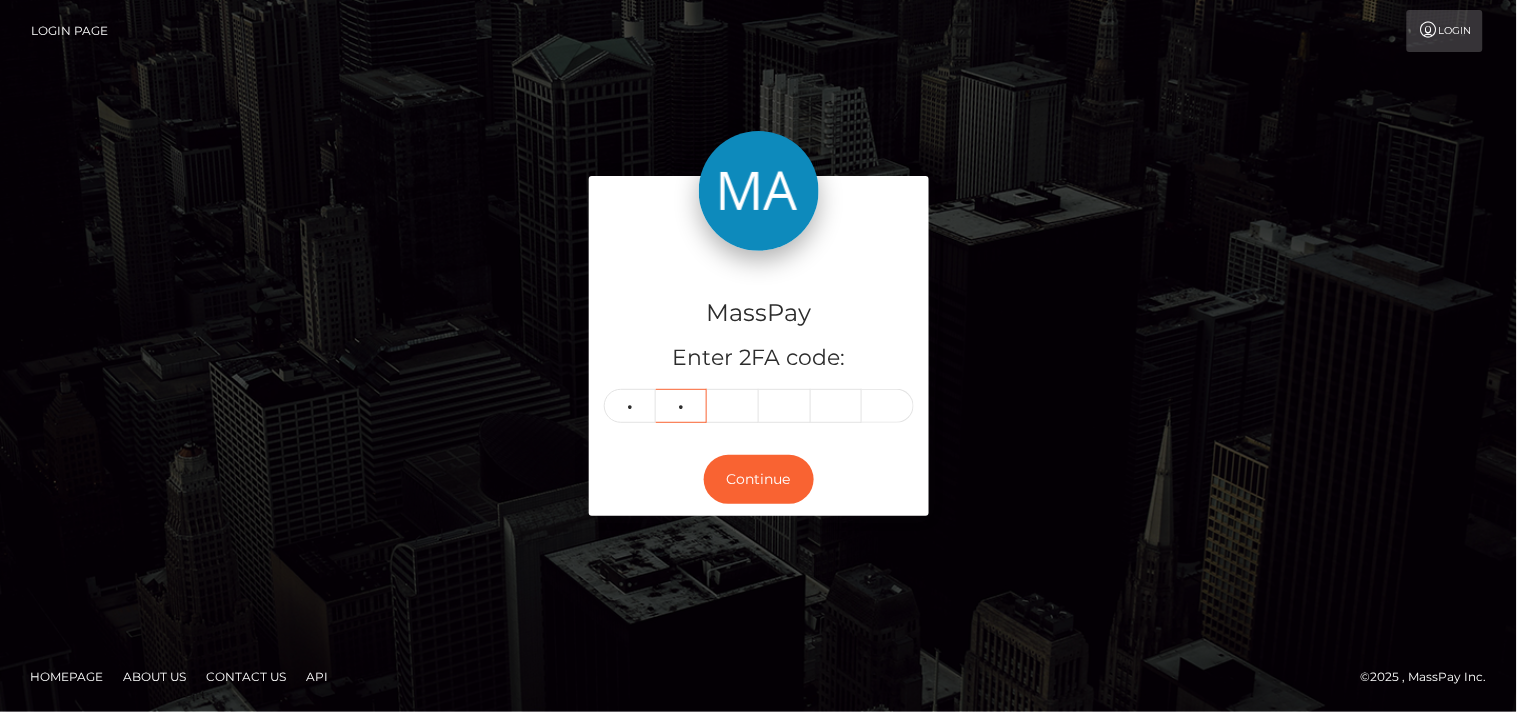 type on "9" 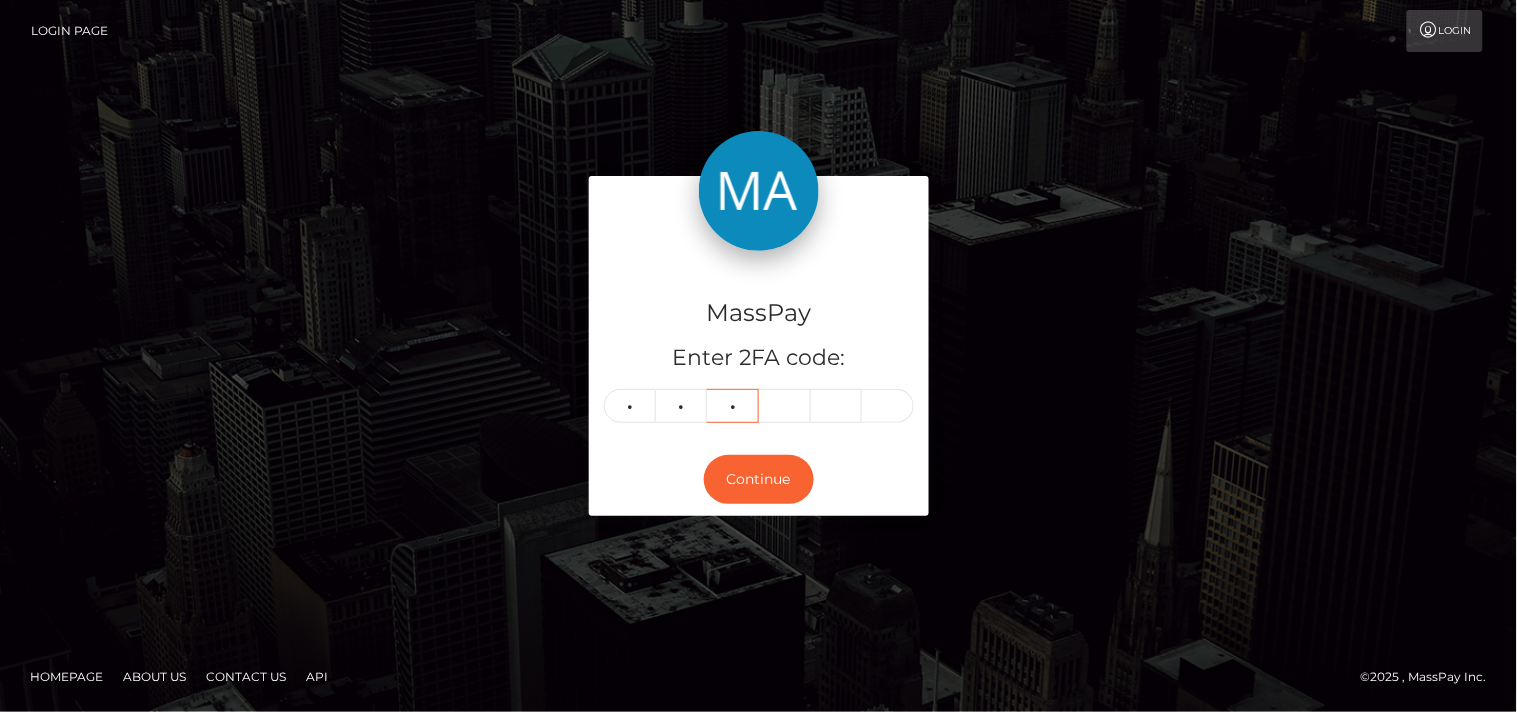 type on "6" 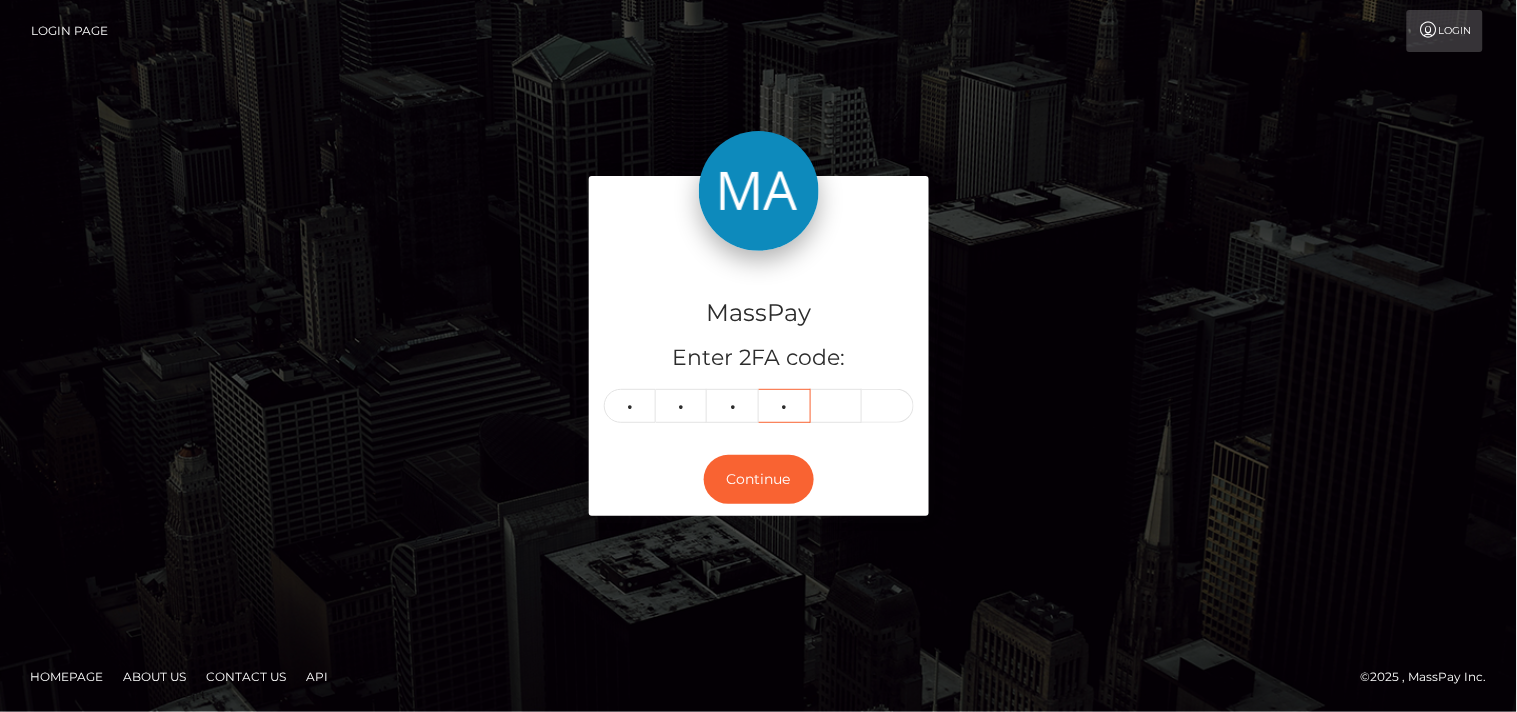 type on "1" 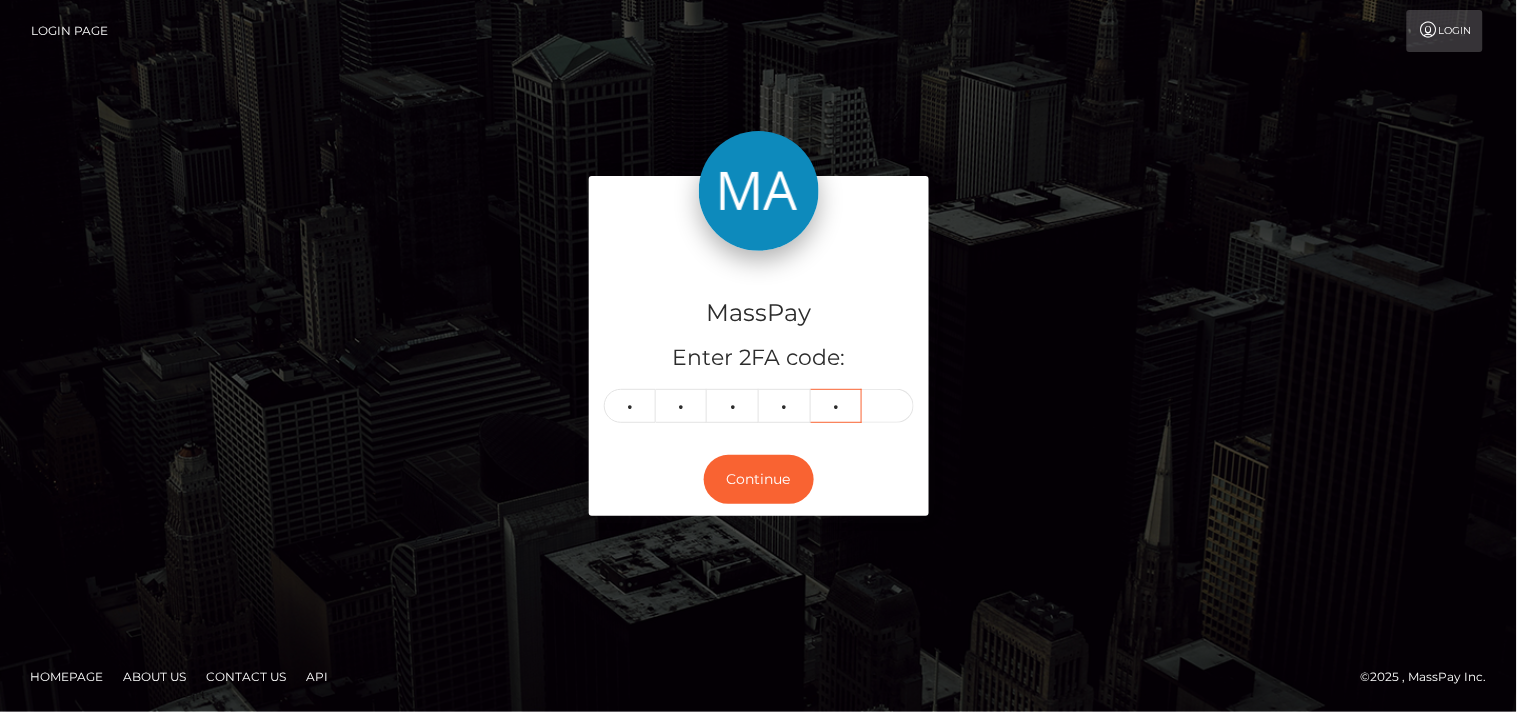 type on "7" 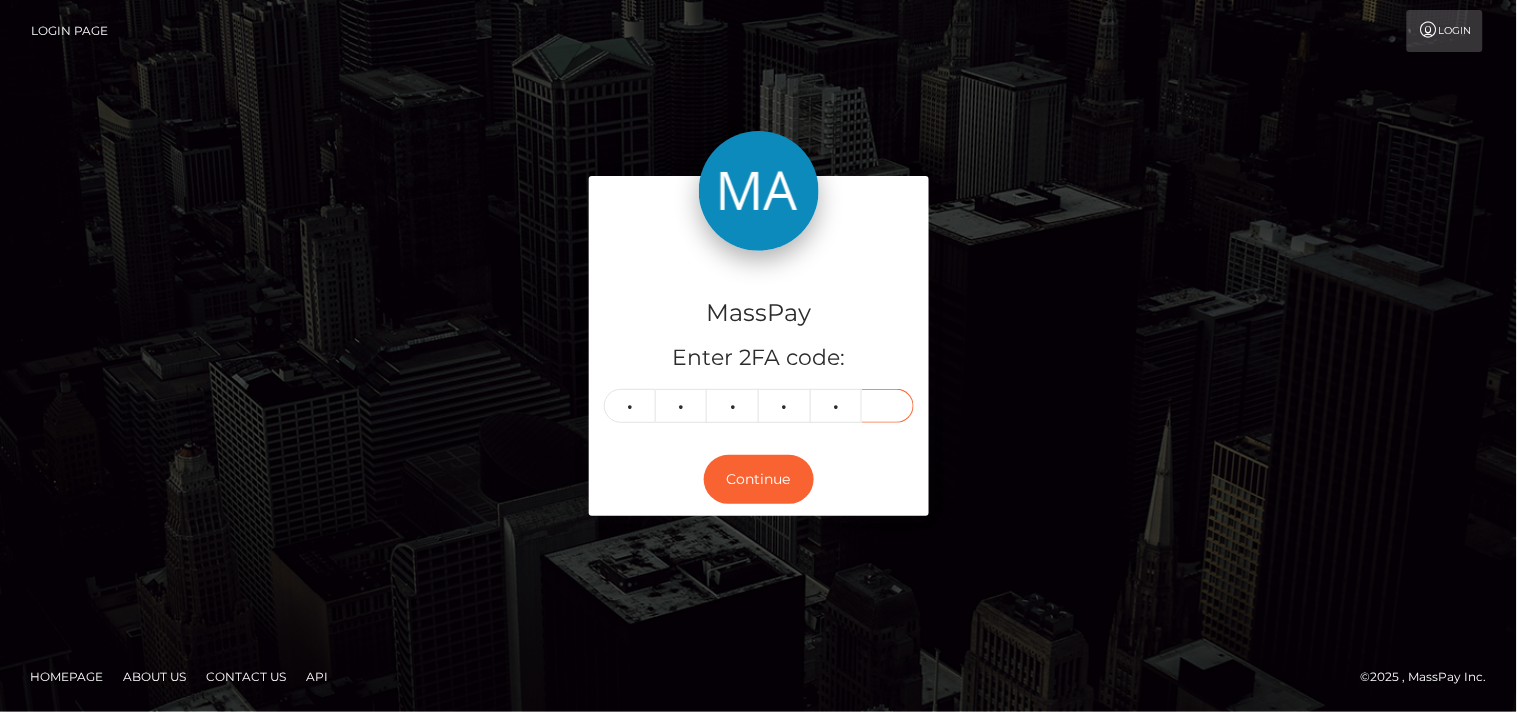 type on "6" 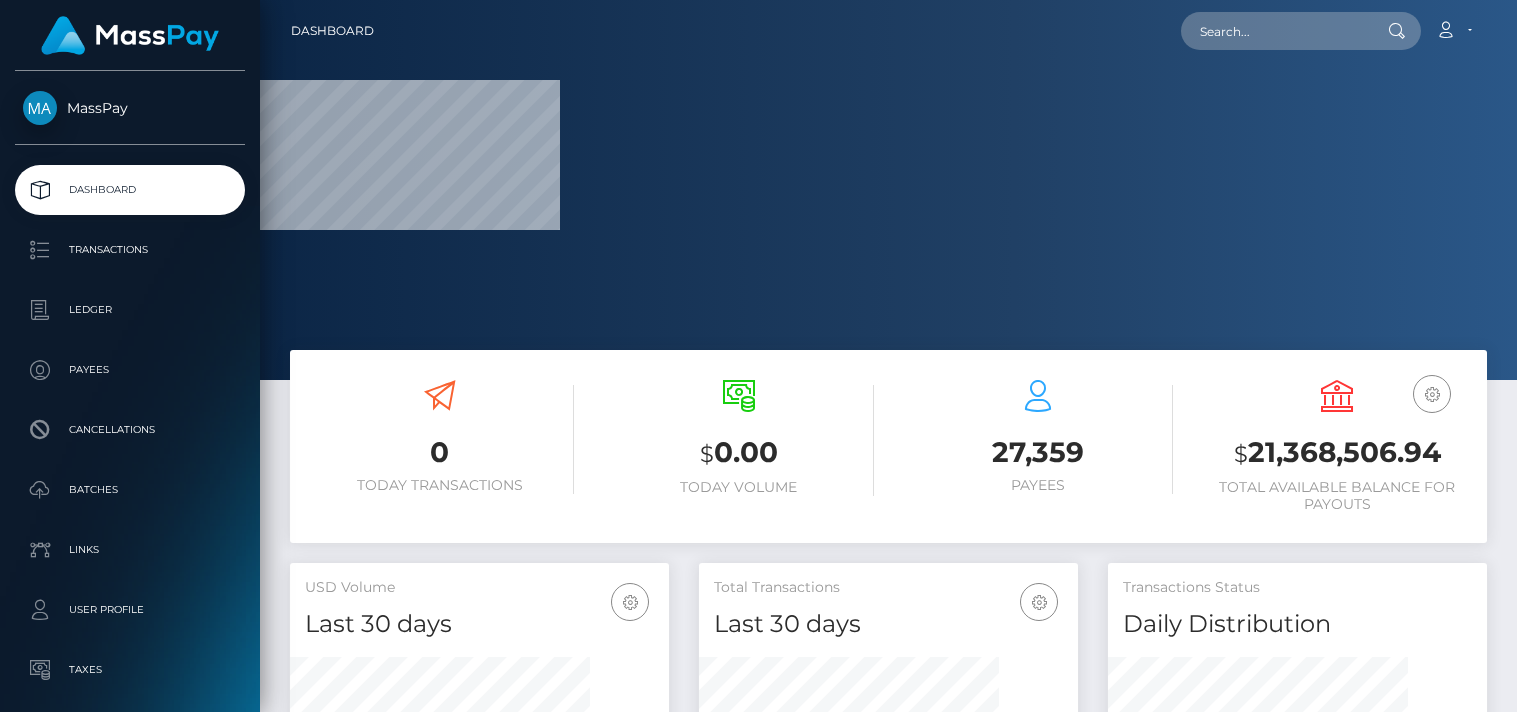 scroll, scrollTop: 0, scrollLeft: 0, axis: both 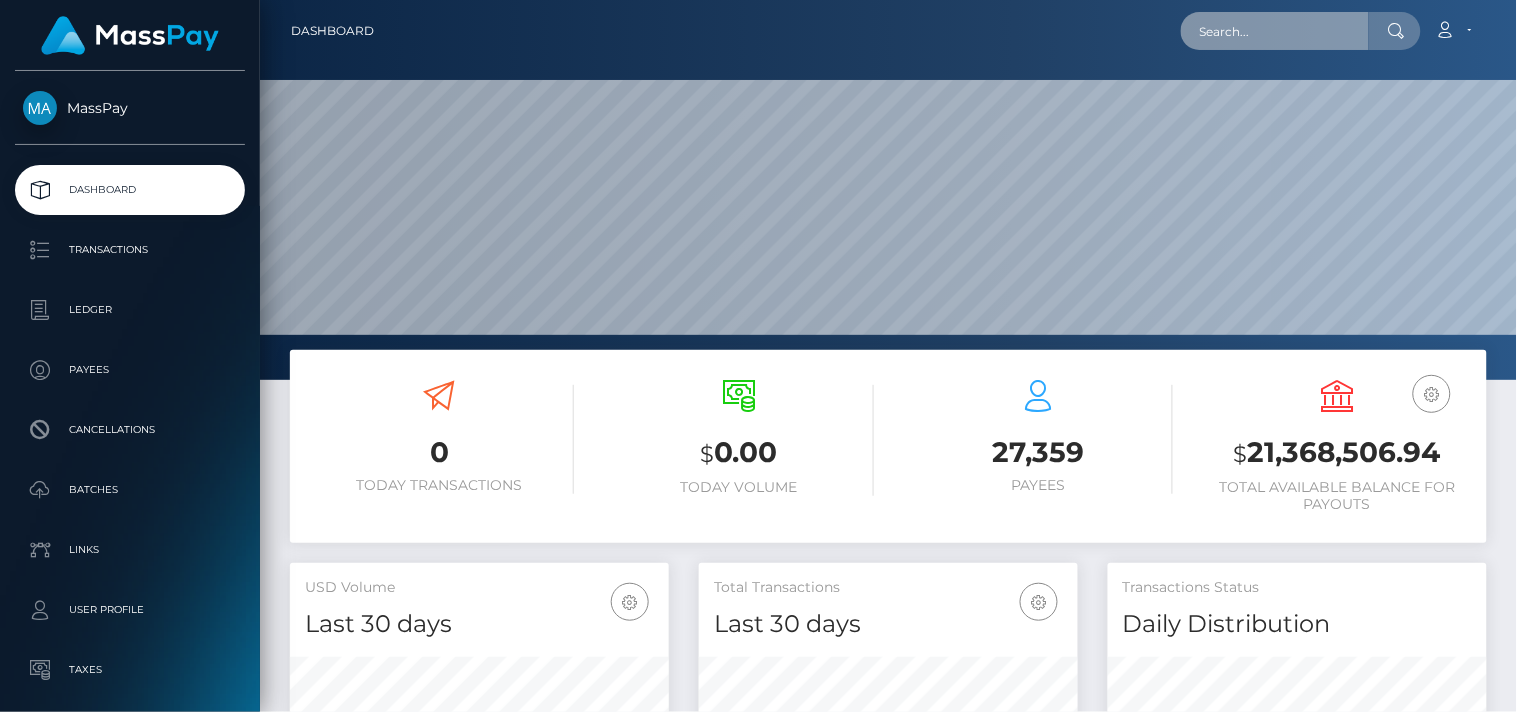 click at bounding box center [1275, 31] 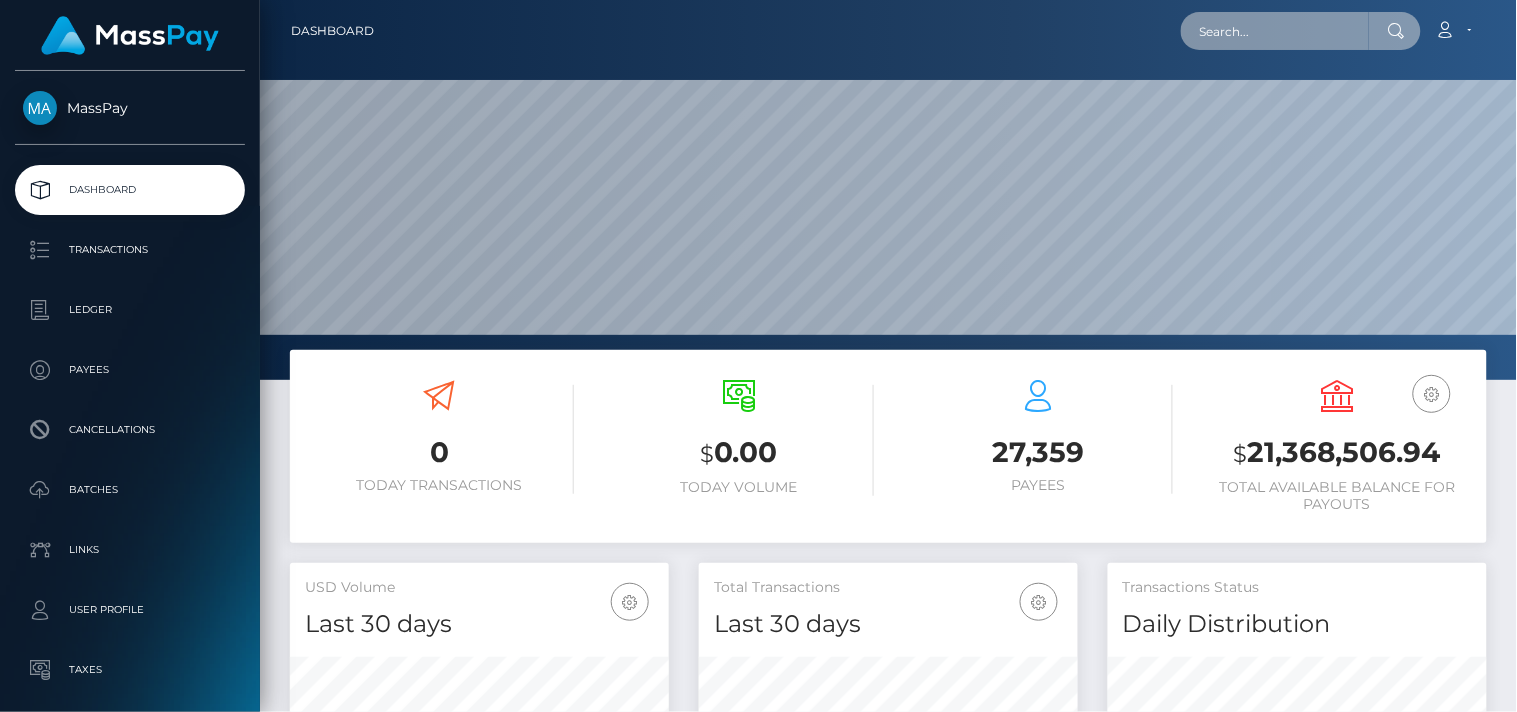 paste on "yansymancia001@icloud.com" 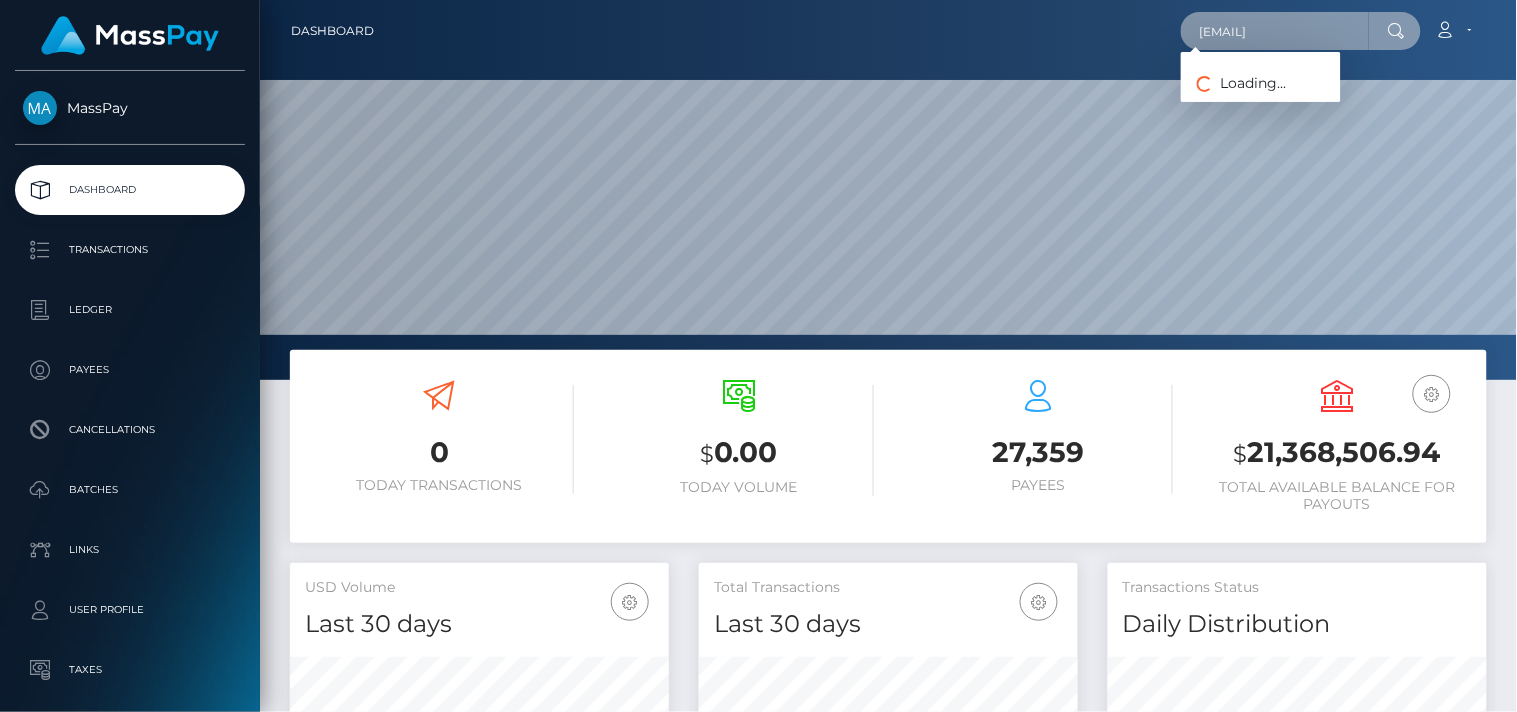 scroll, scrollTop: 0, scrollLeft: 25, axis: horizontal 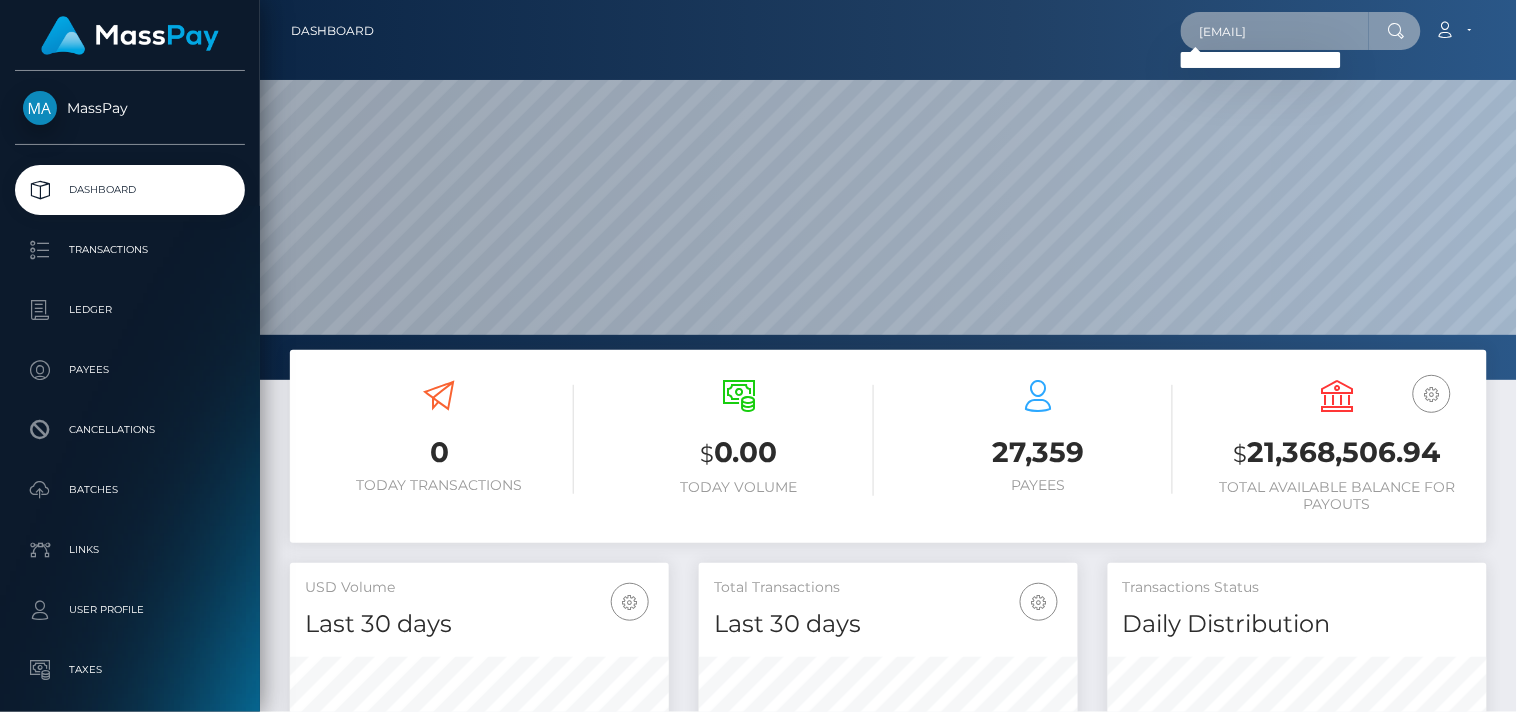 type on "yansymancia001@icloud.com" 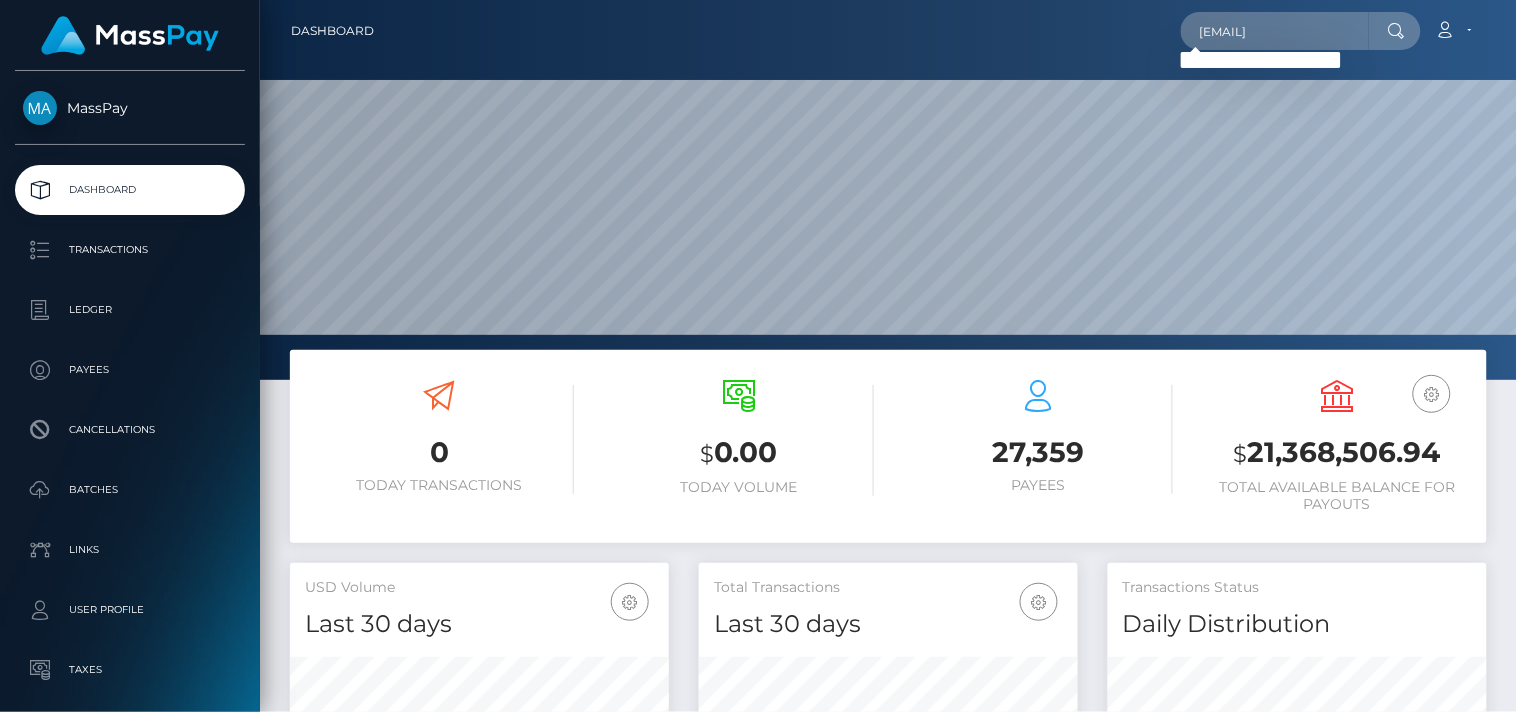 scroll, scrollTop: 0, scrollLeft: 0, axis: both 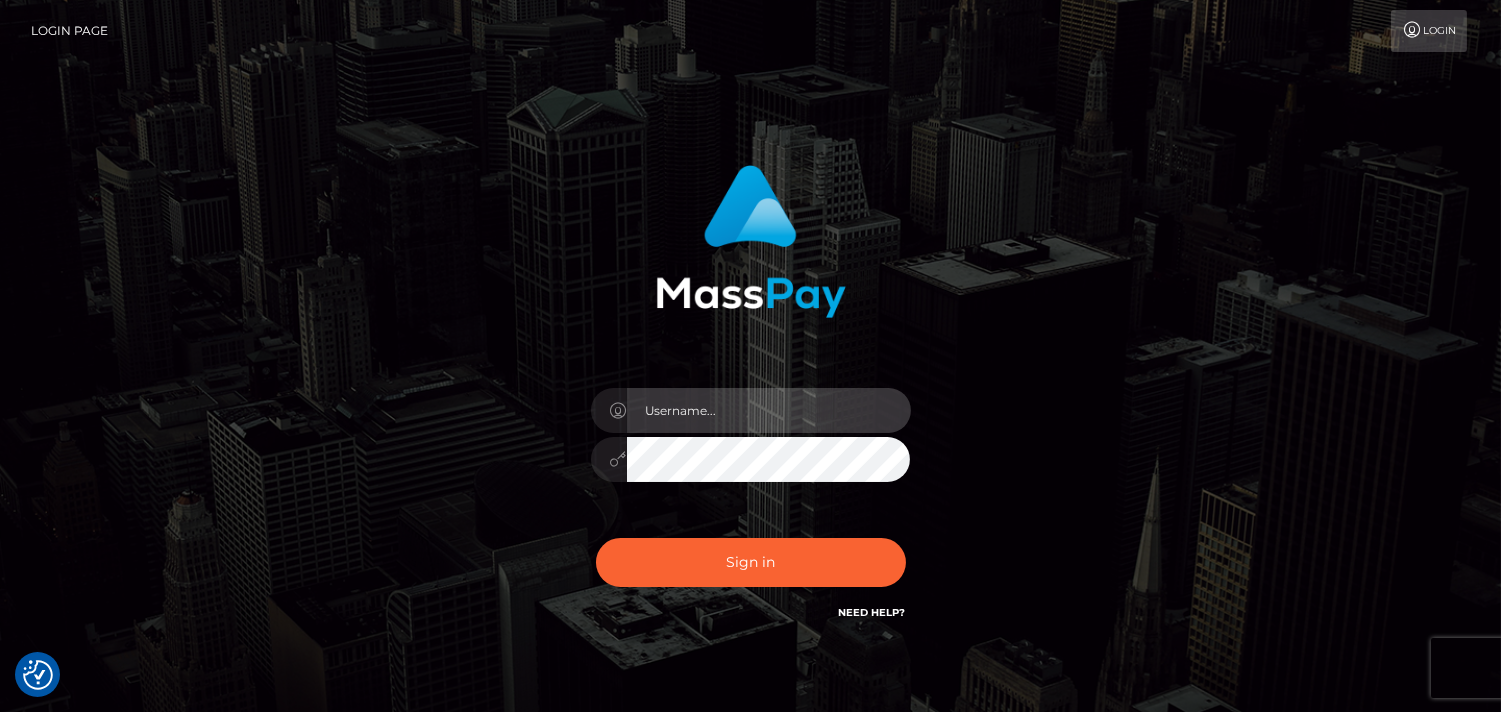 type on "Pk.es" 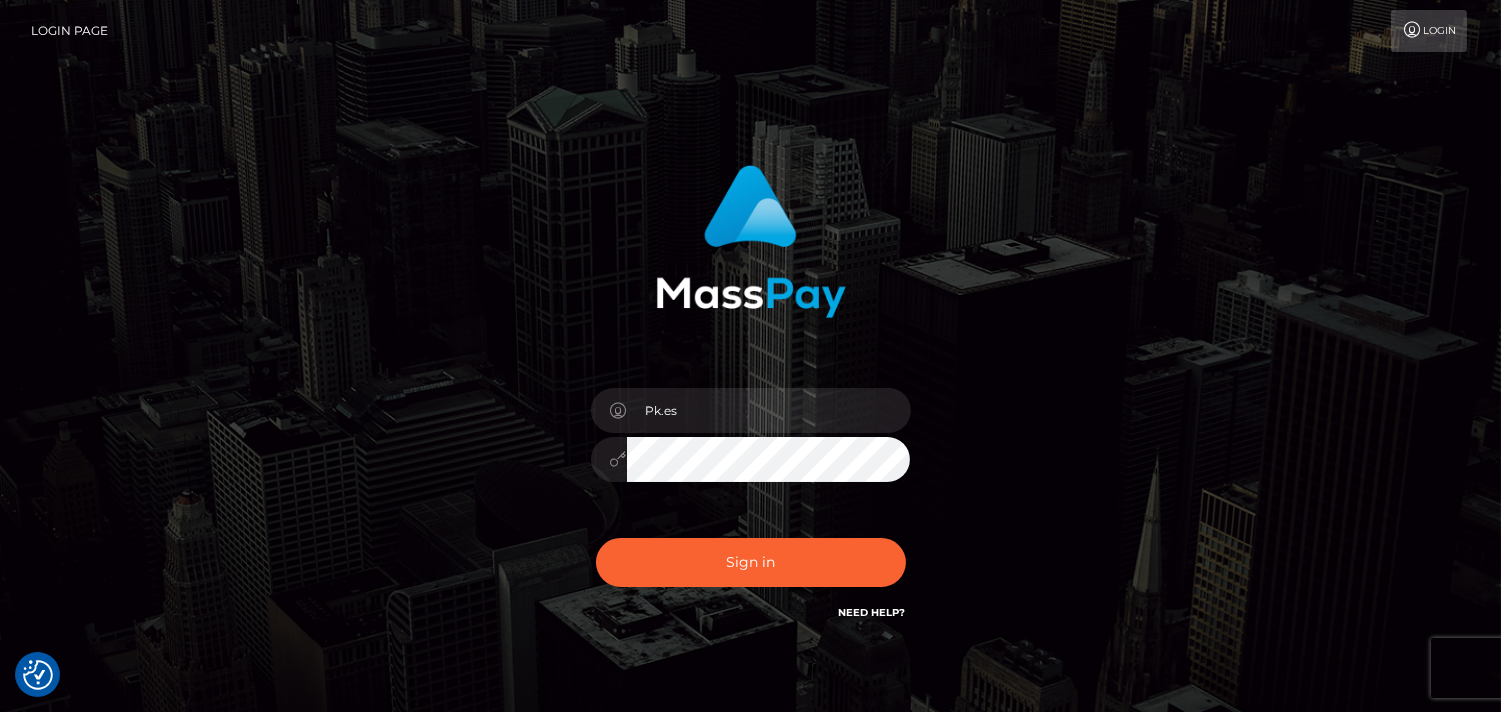 click on "Sign in
Need
Help?" at bounding box center [751, 570] 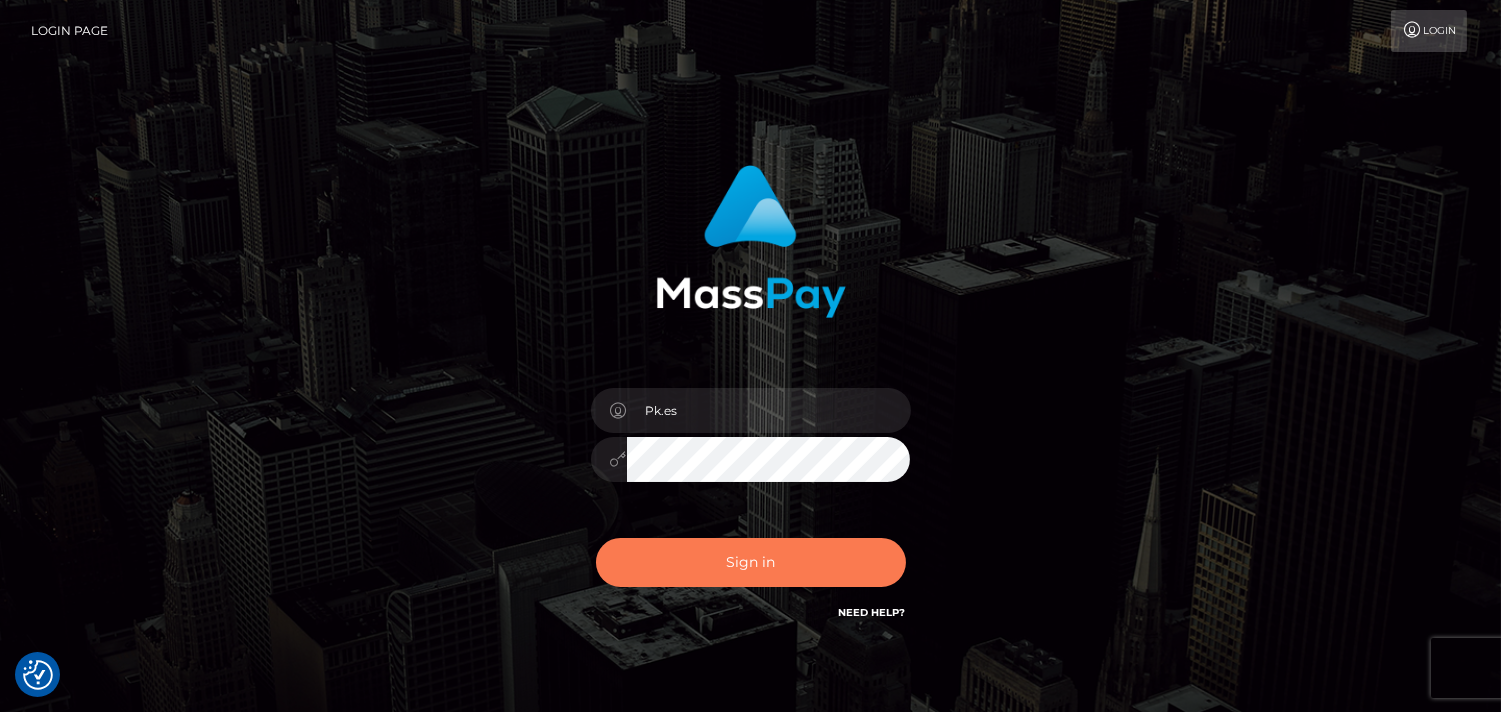 click on "Sign in" at bounding box center (751, 562) 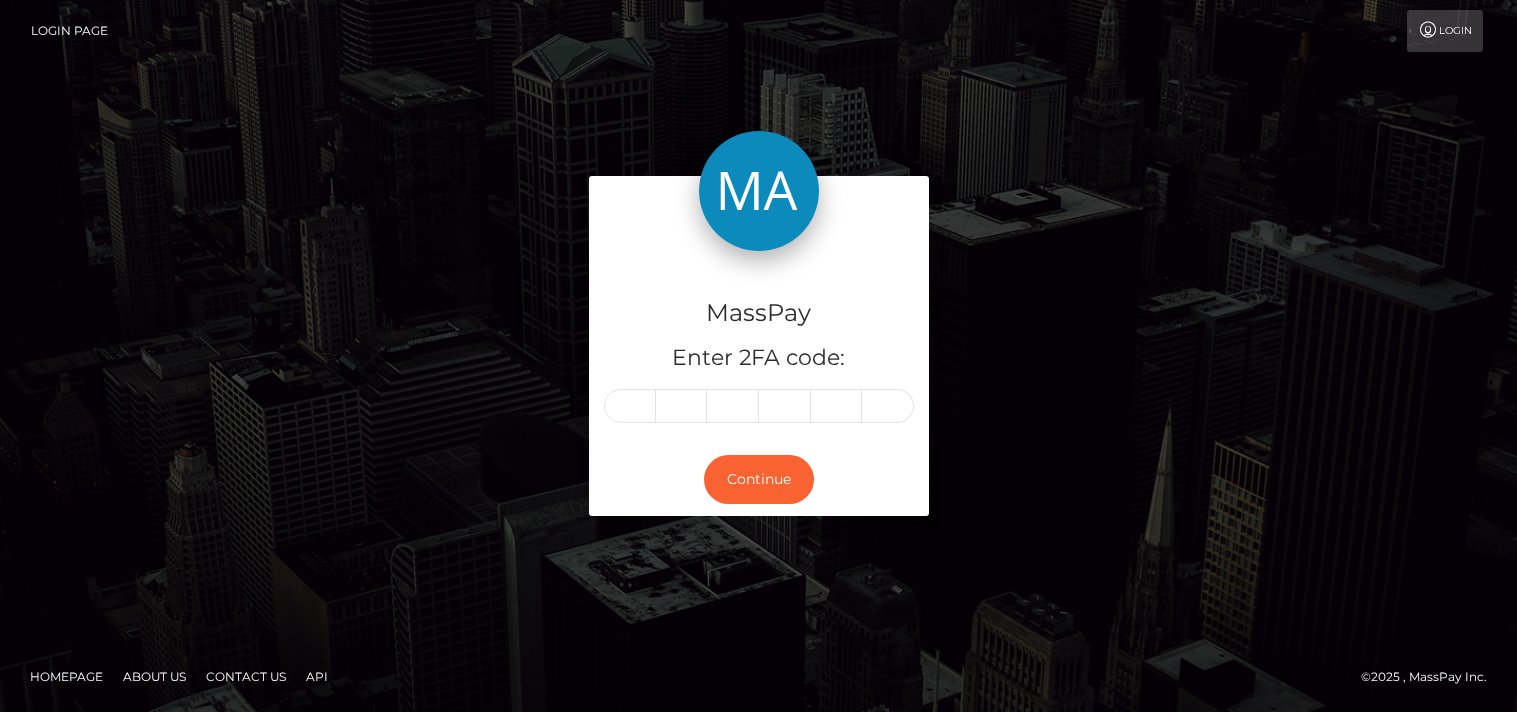 scroll, scrollTop: 0, scrollLeft: 0, axis: both 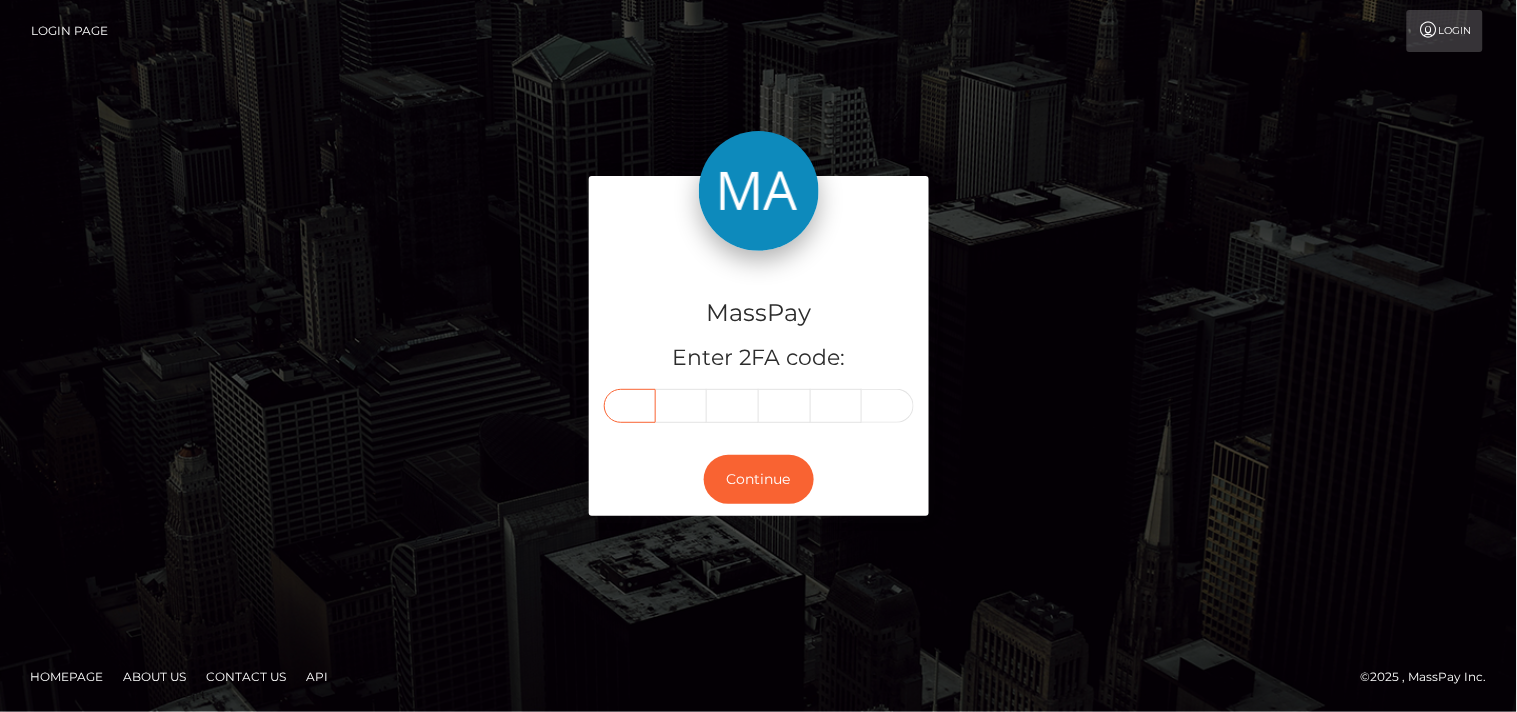 click at bounding box center (630, 406) 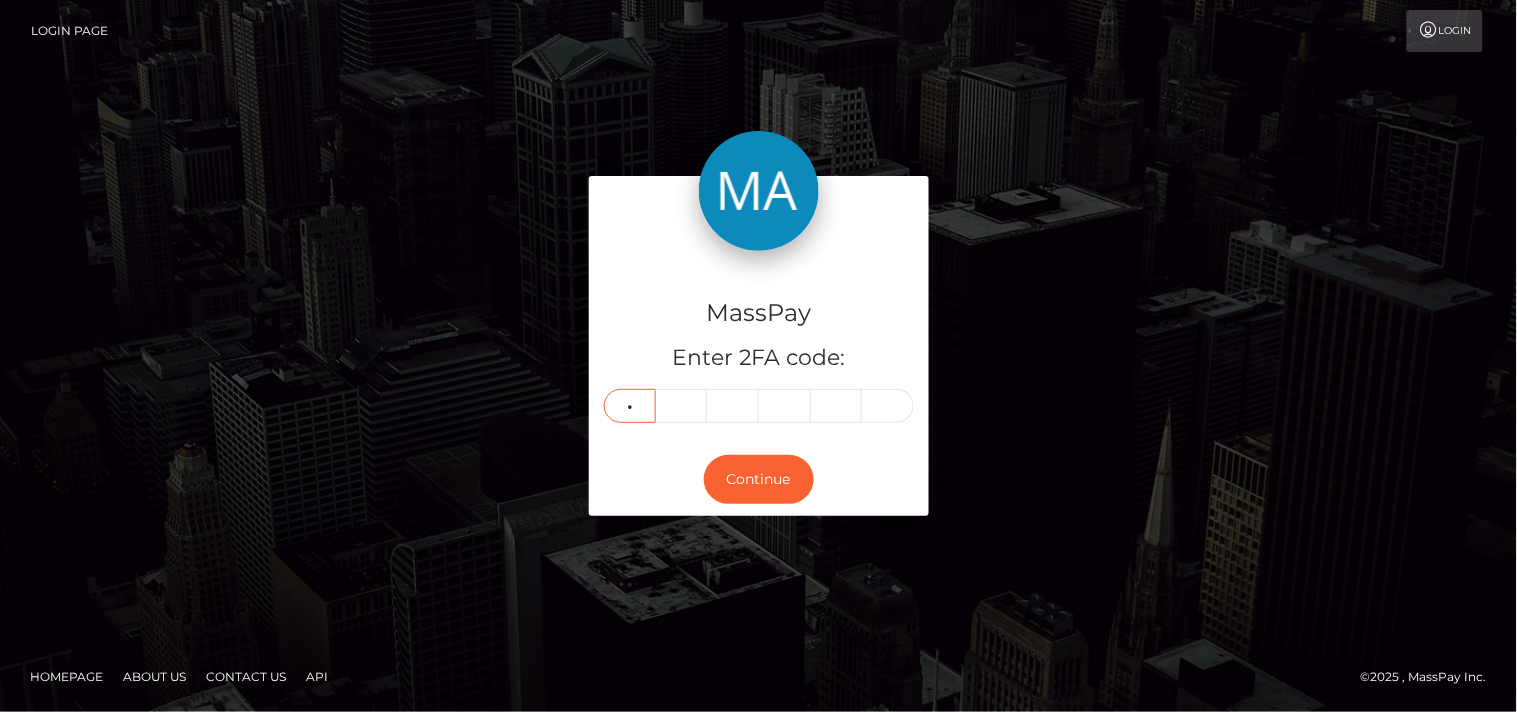 type on "0" 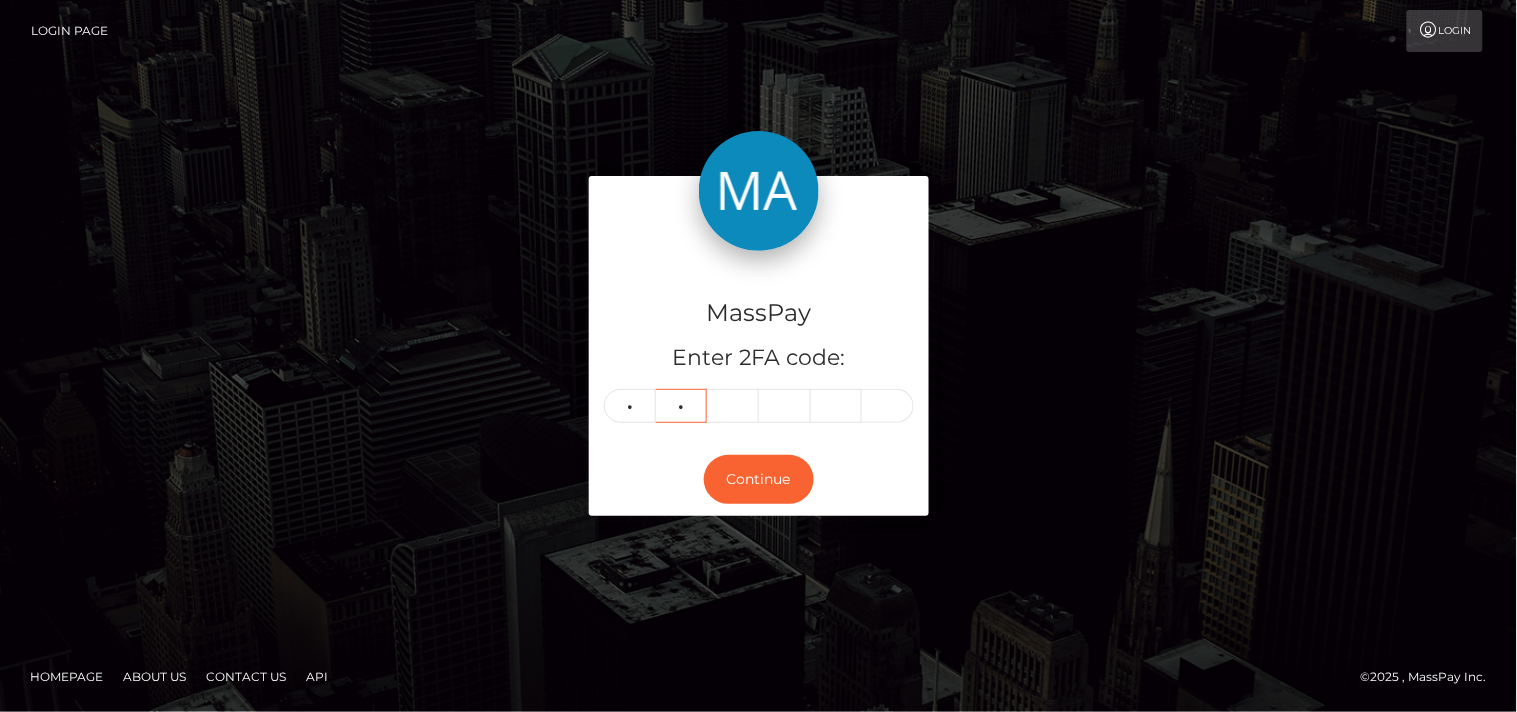 type on "0" 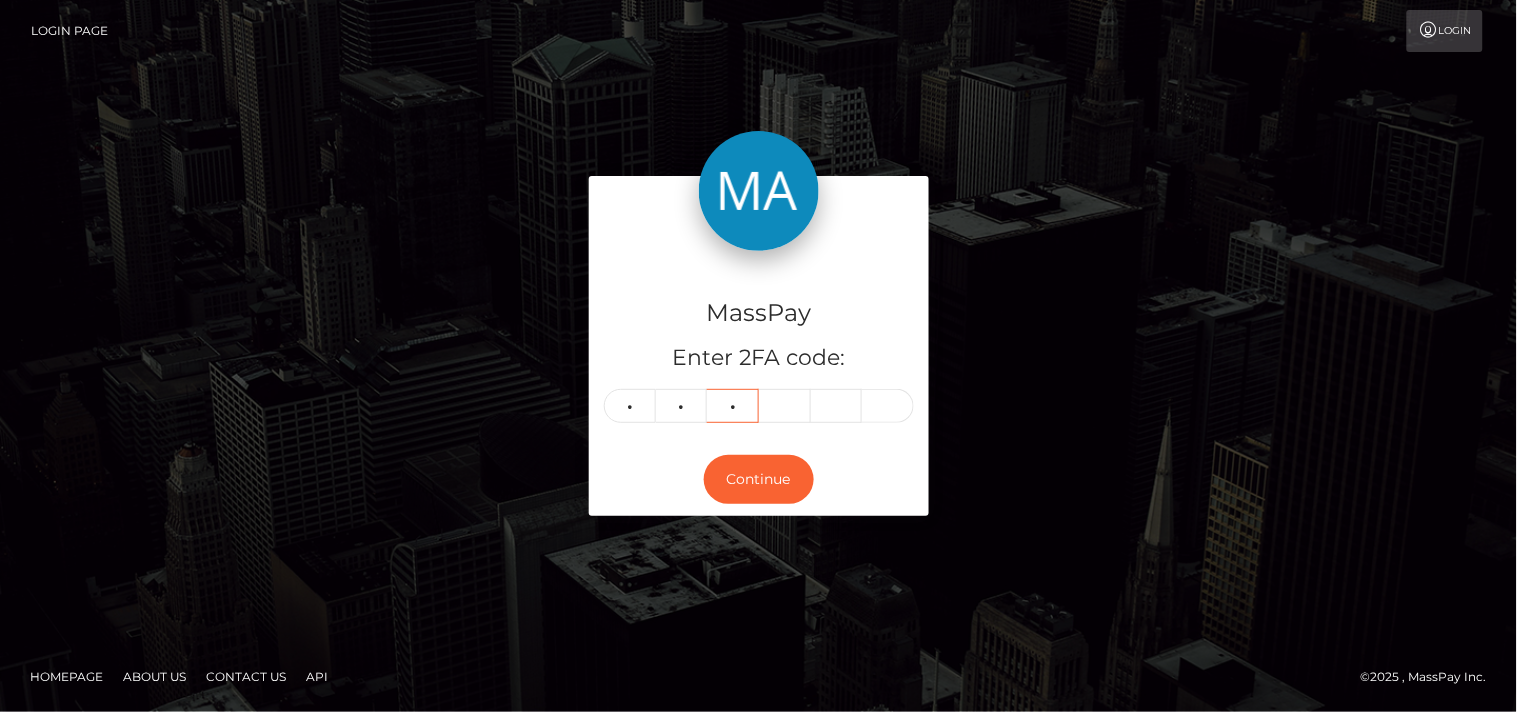 type on "7" 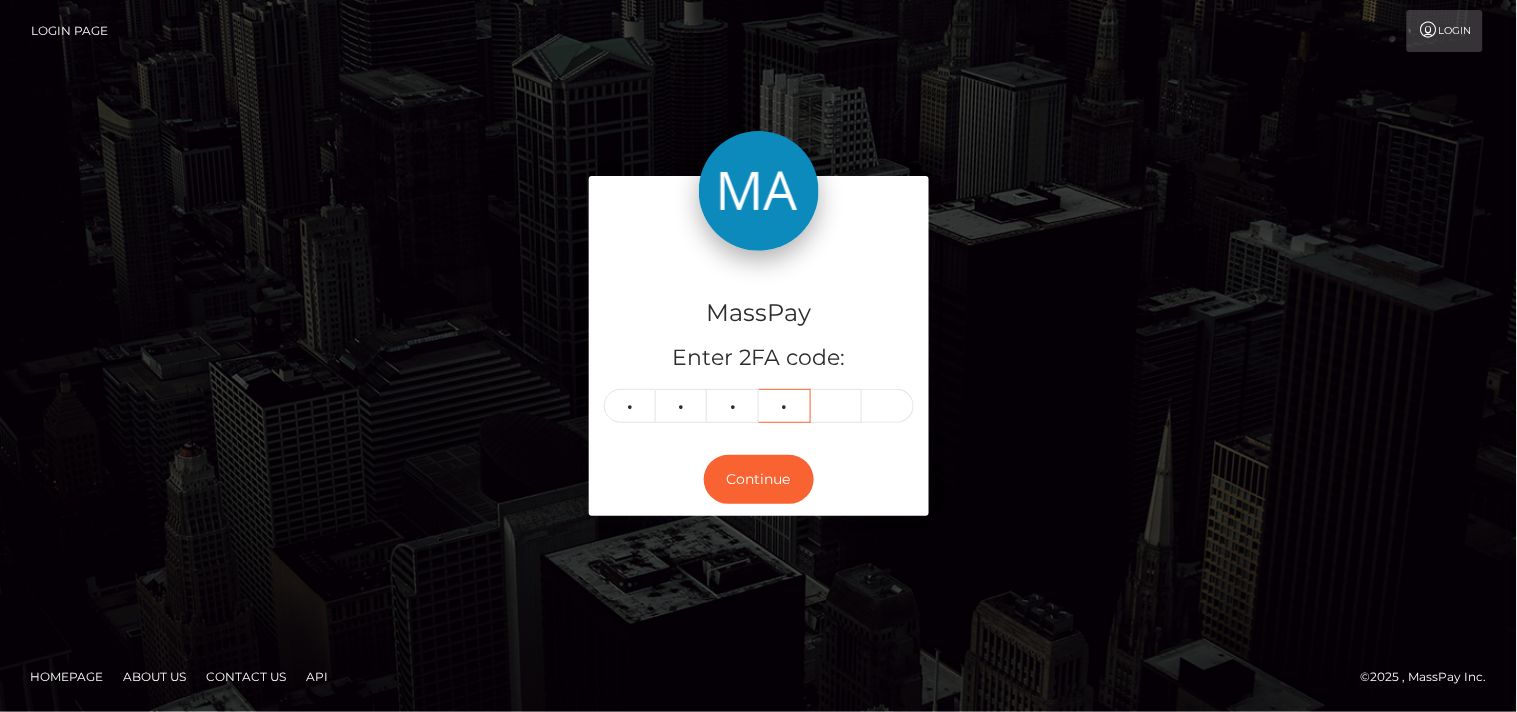 type on "0" 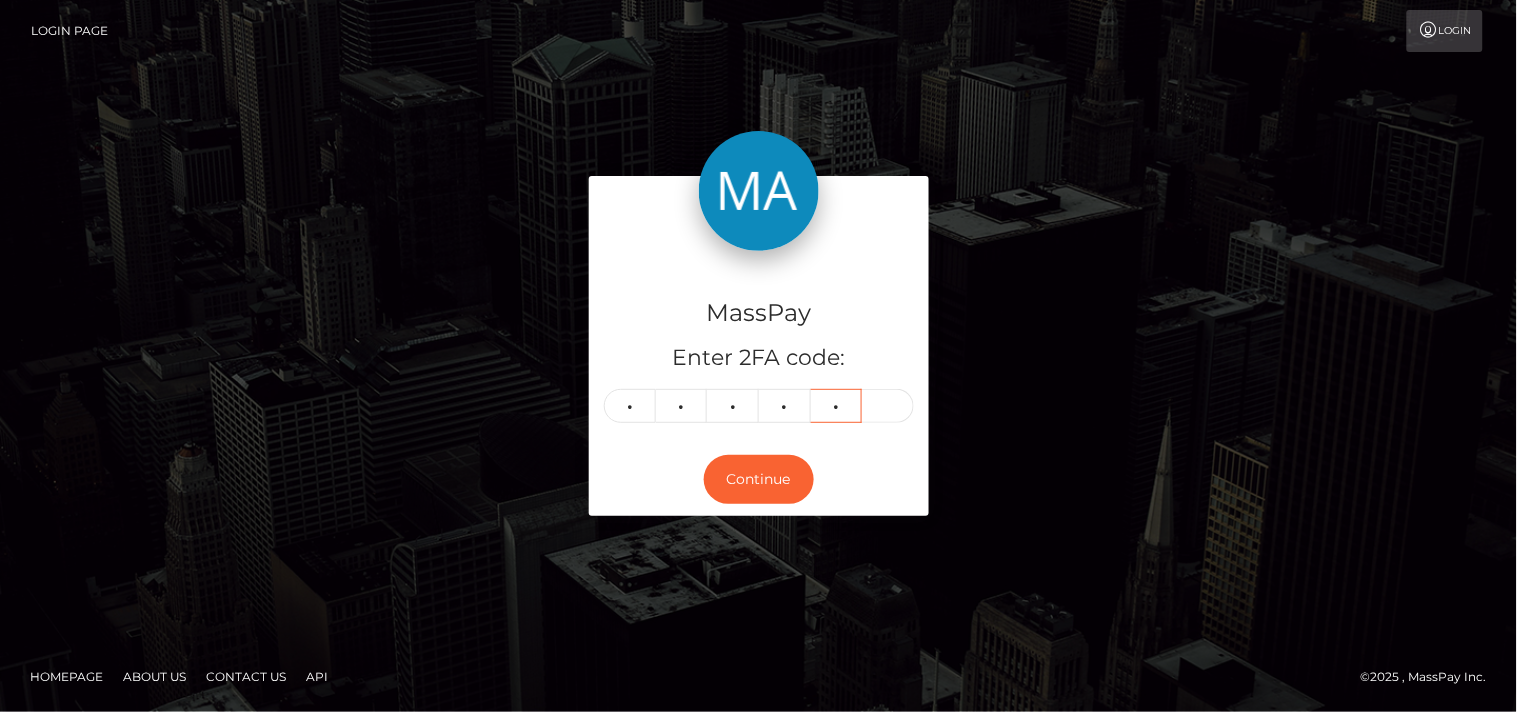 type on "0" 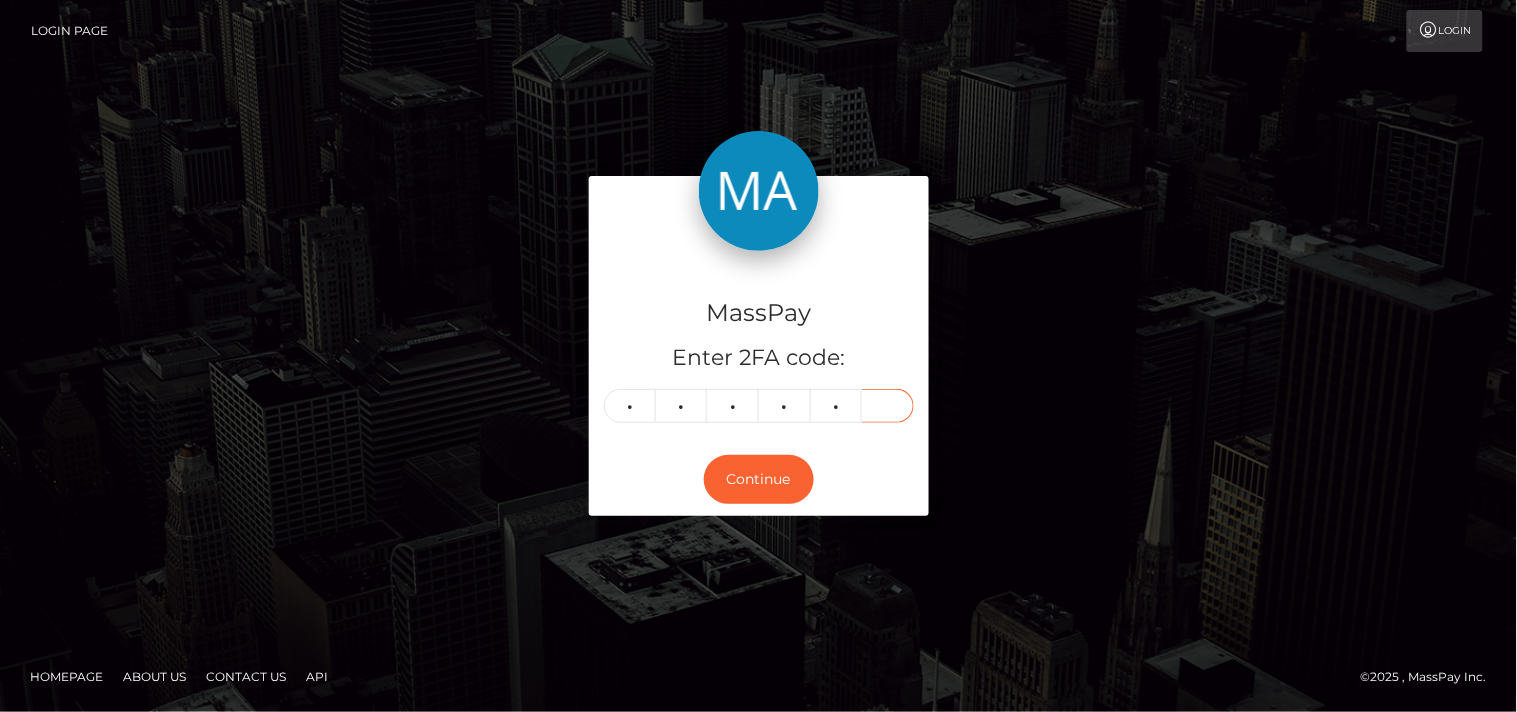 type on "9" 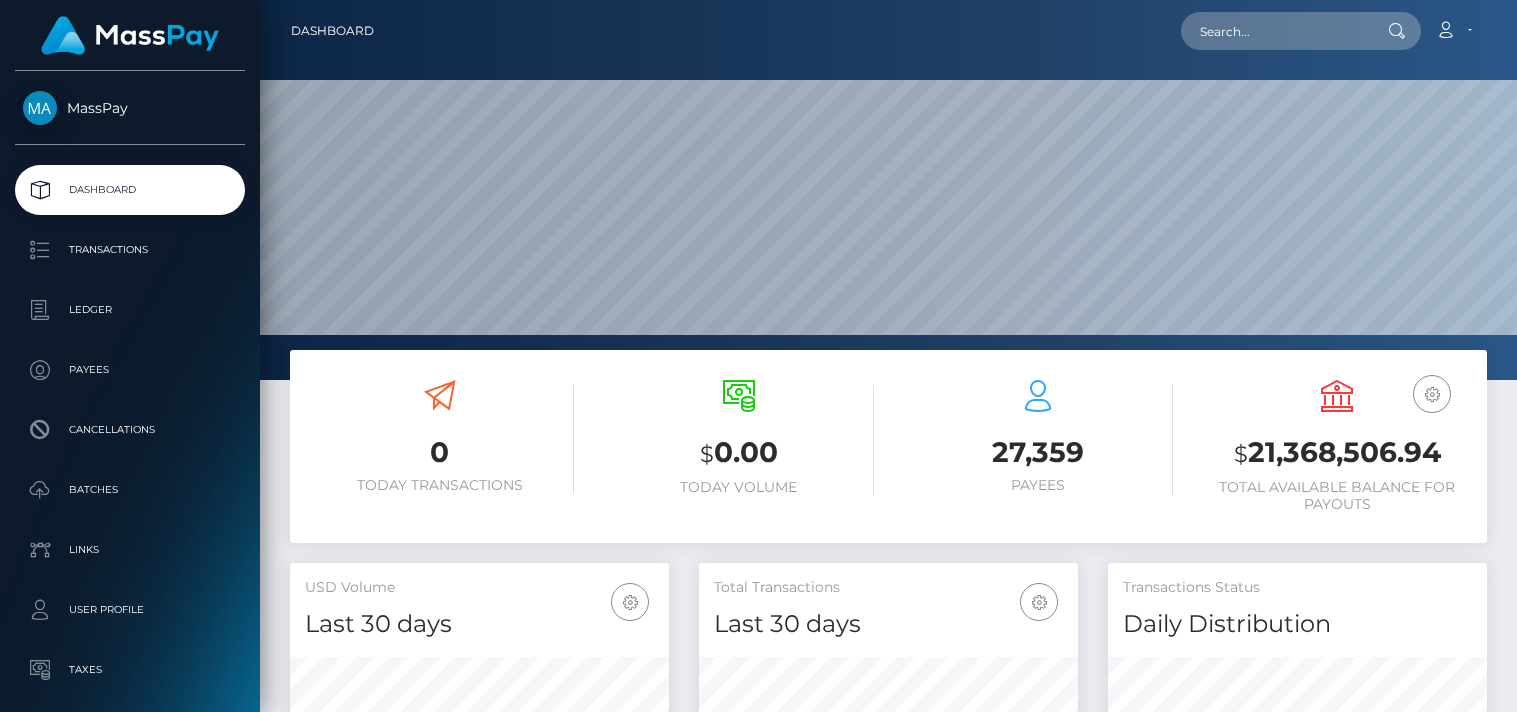 scroll, scrollTop: 0, scrollLeft: 0, axis: both 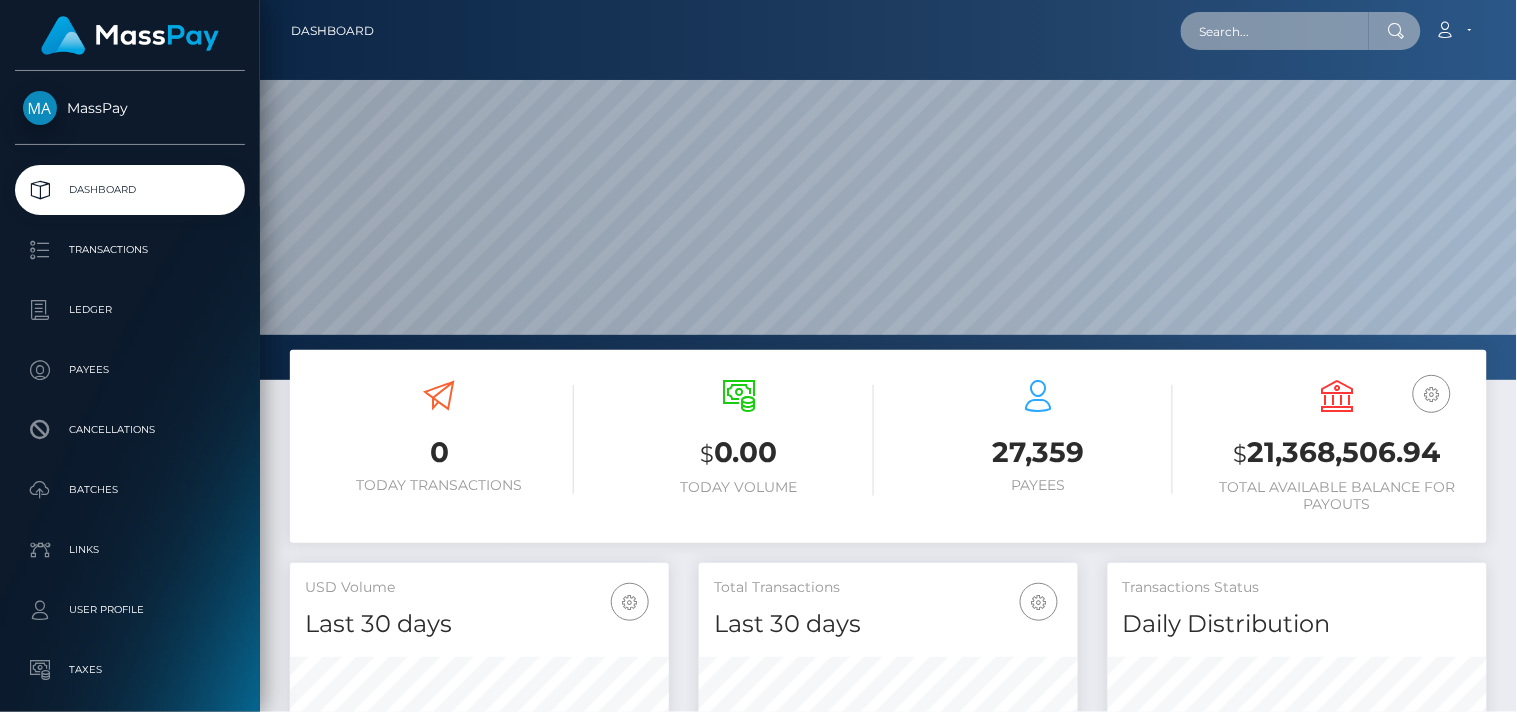 click at bounding box center (1275, 31) 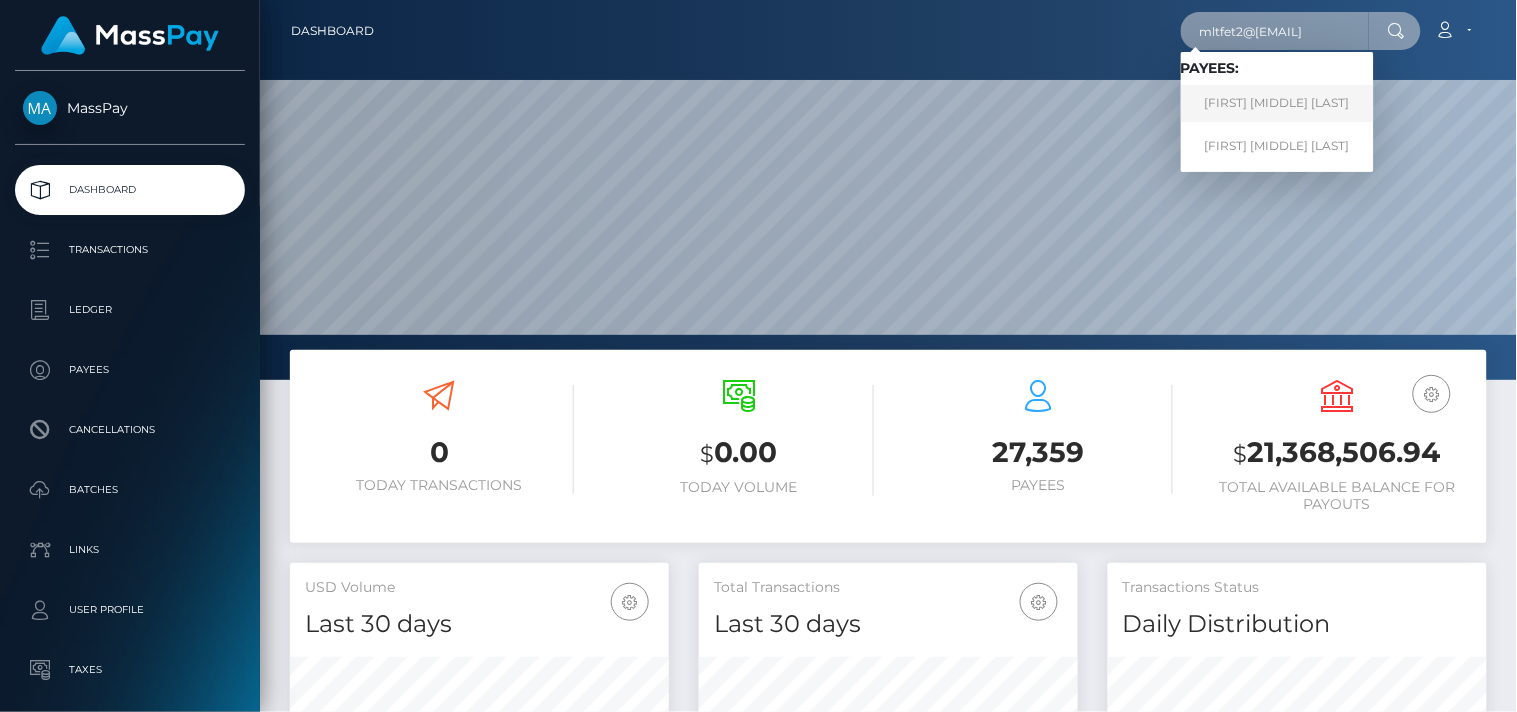 type on "mltfet2@[EMAIL]" 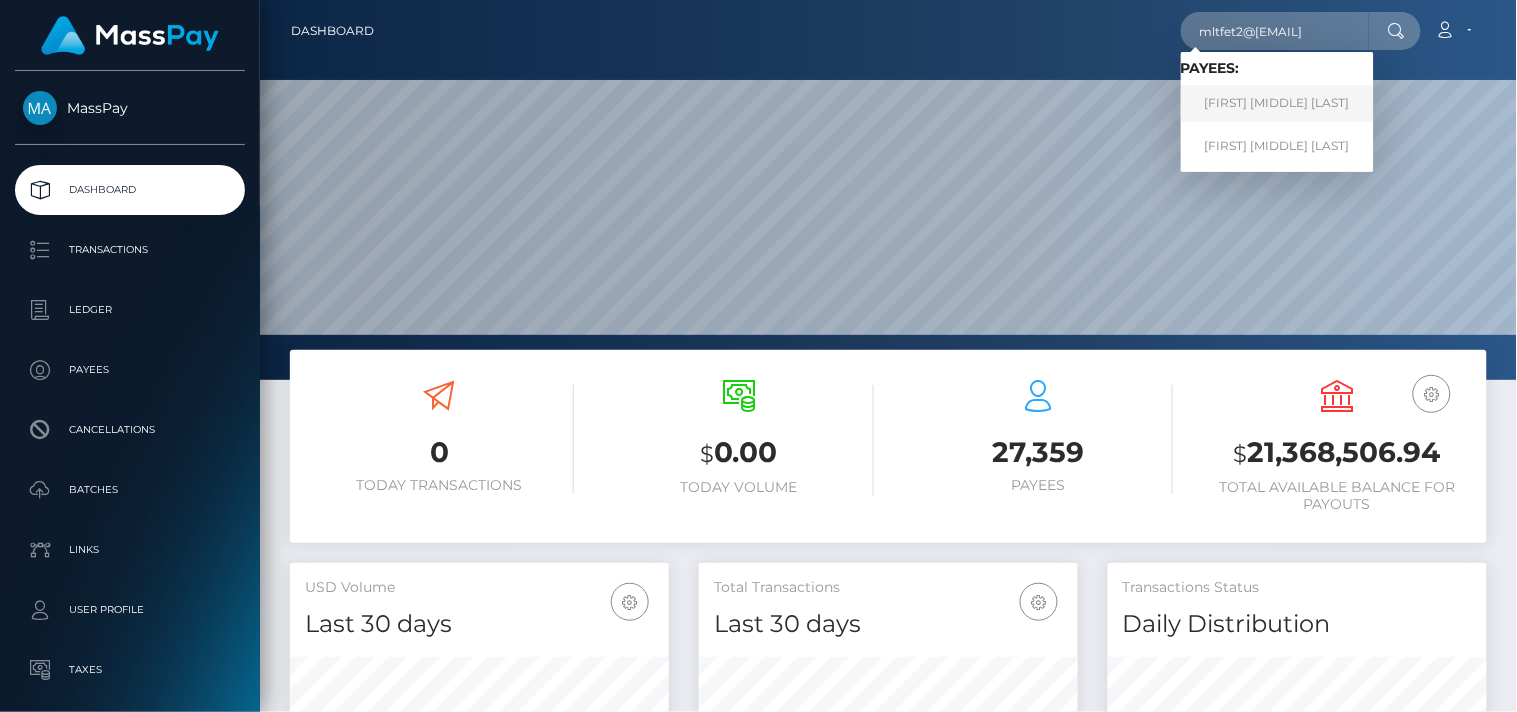 click on "[FIRST] [MIDDLE] [LAST]" at bounding box center [1277, 103] 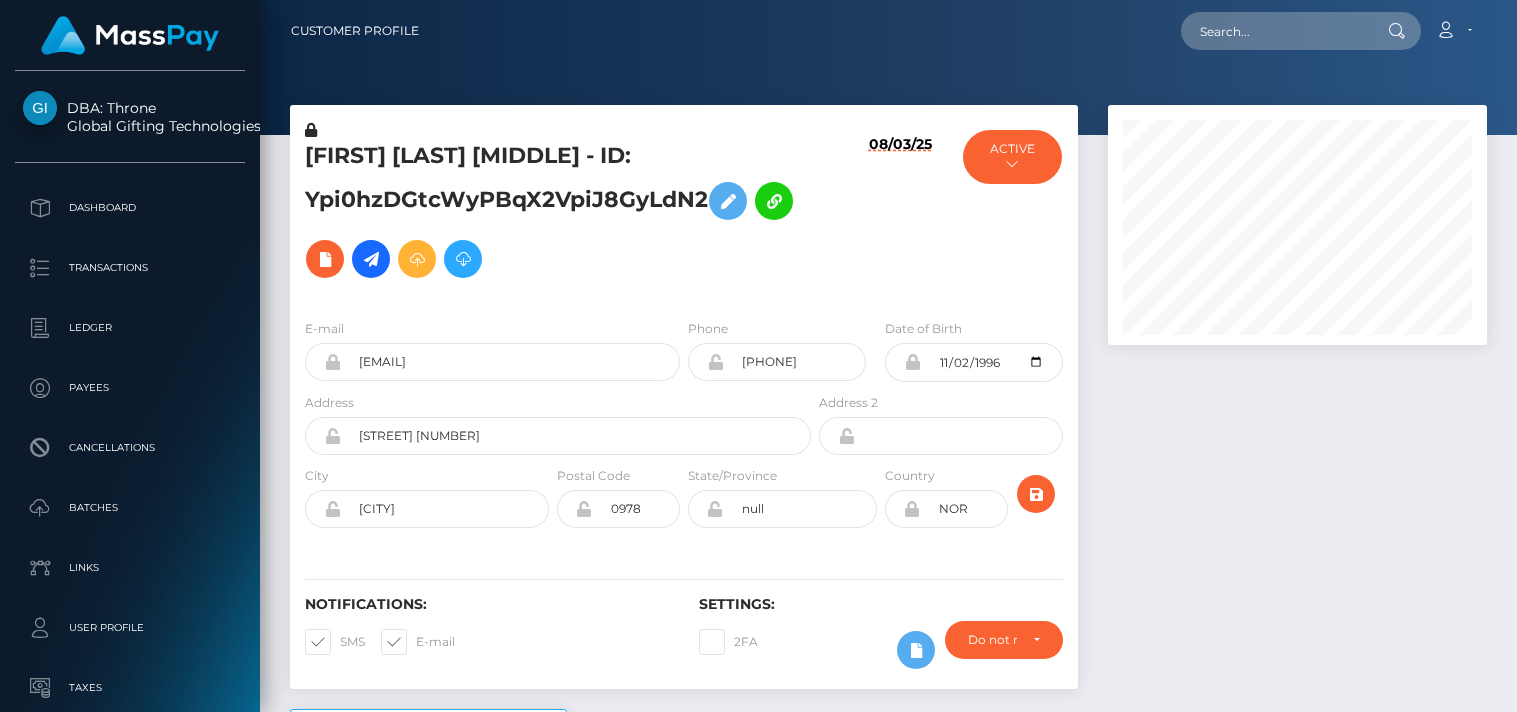scroll, scrollTop: 0, scrollLeft: 0, axis: both 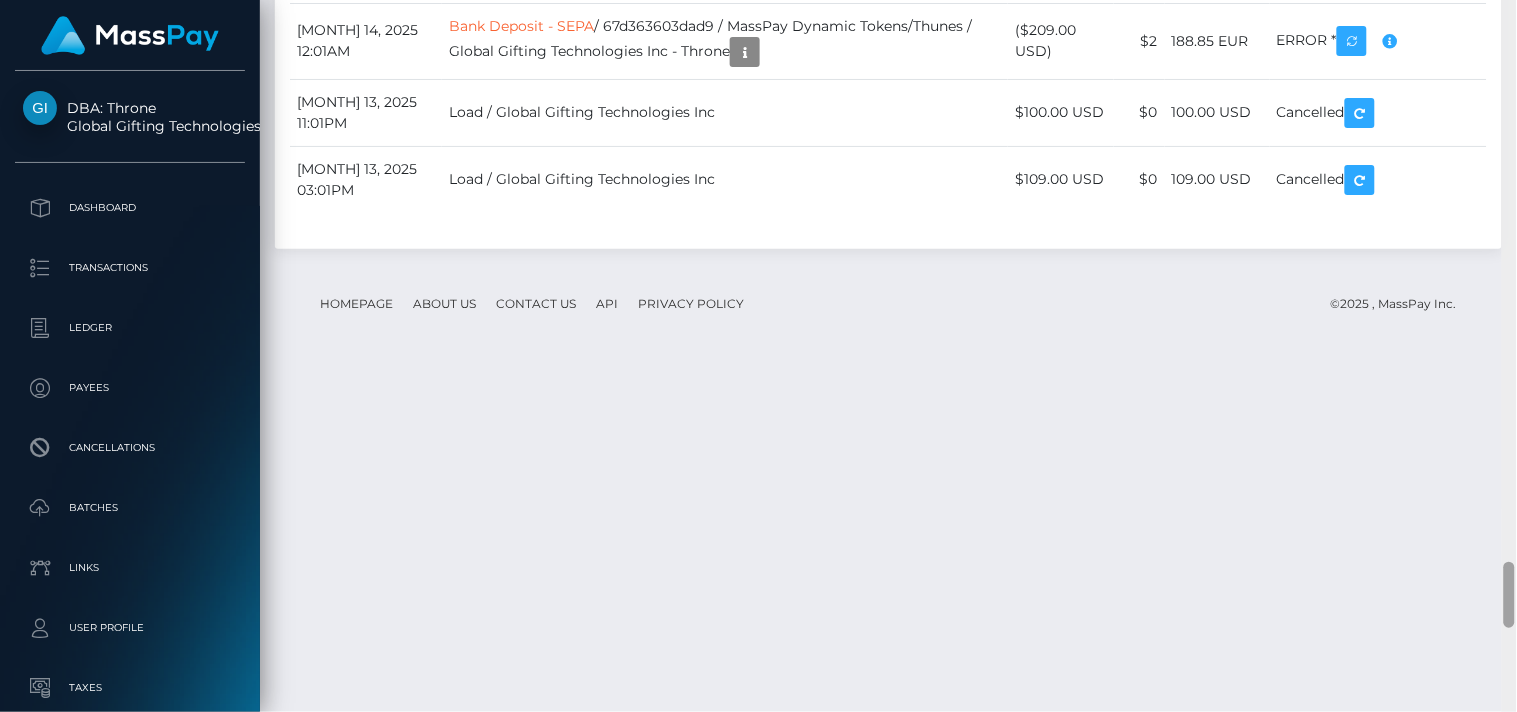 drag, startPoint x: 1512, startPoint y: 42, endPoint x: 1498, endPoint y: 582, distance: 540.18146 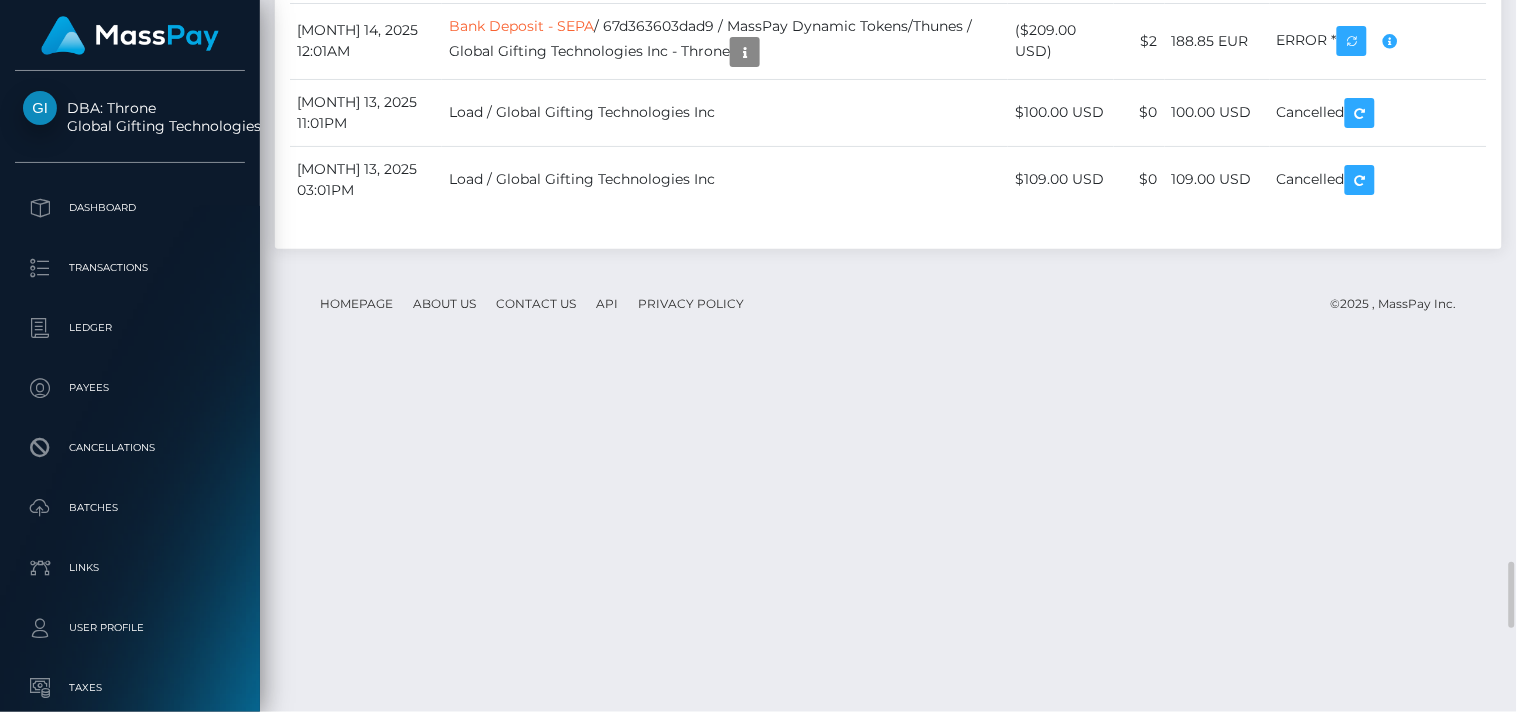 scroll, scrollTop: 240, scrollLeft: 380, axis: both 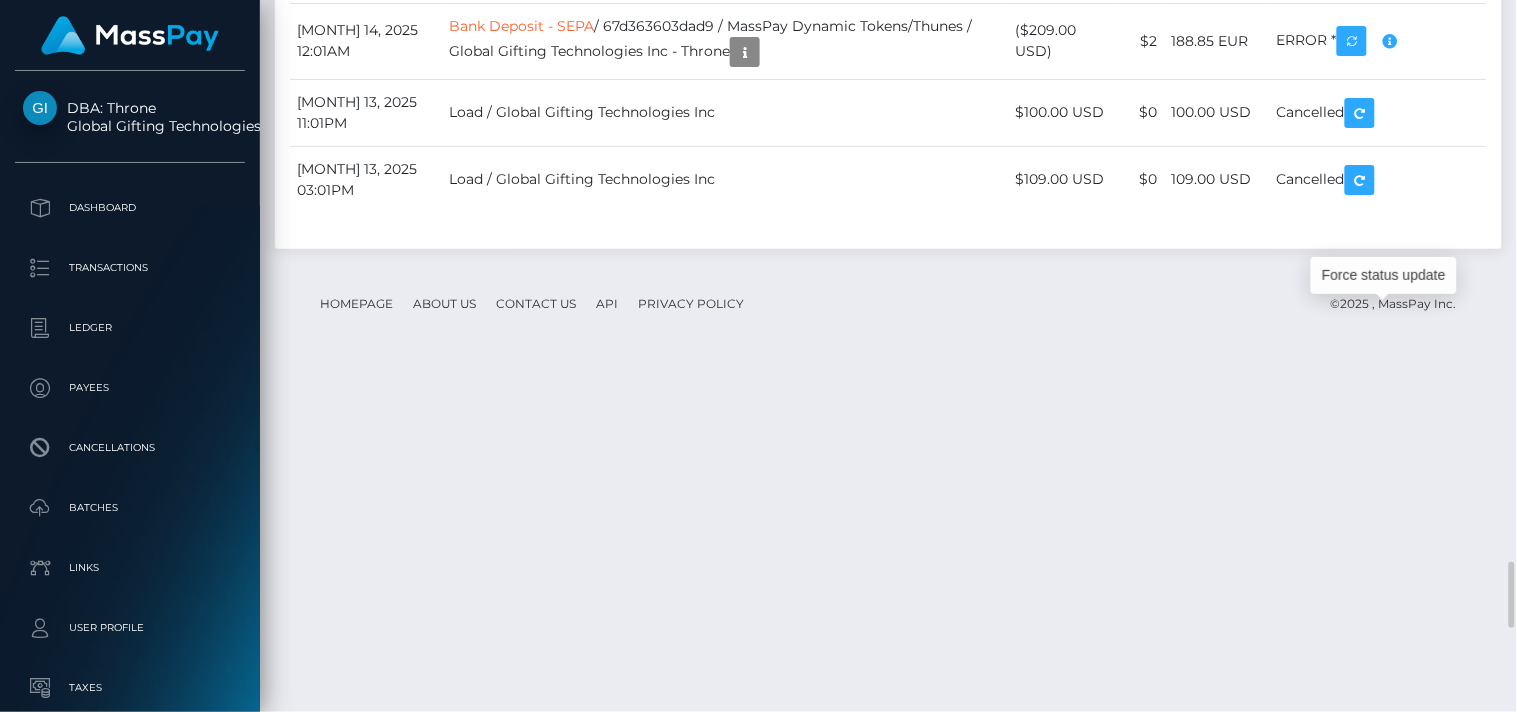 click at bounding box center [1395, -907] 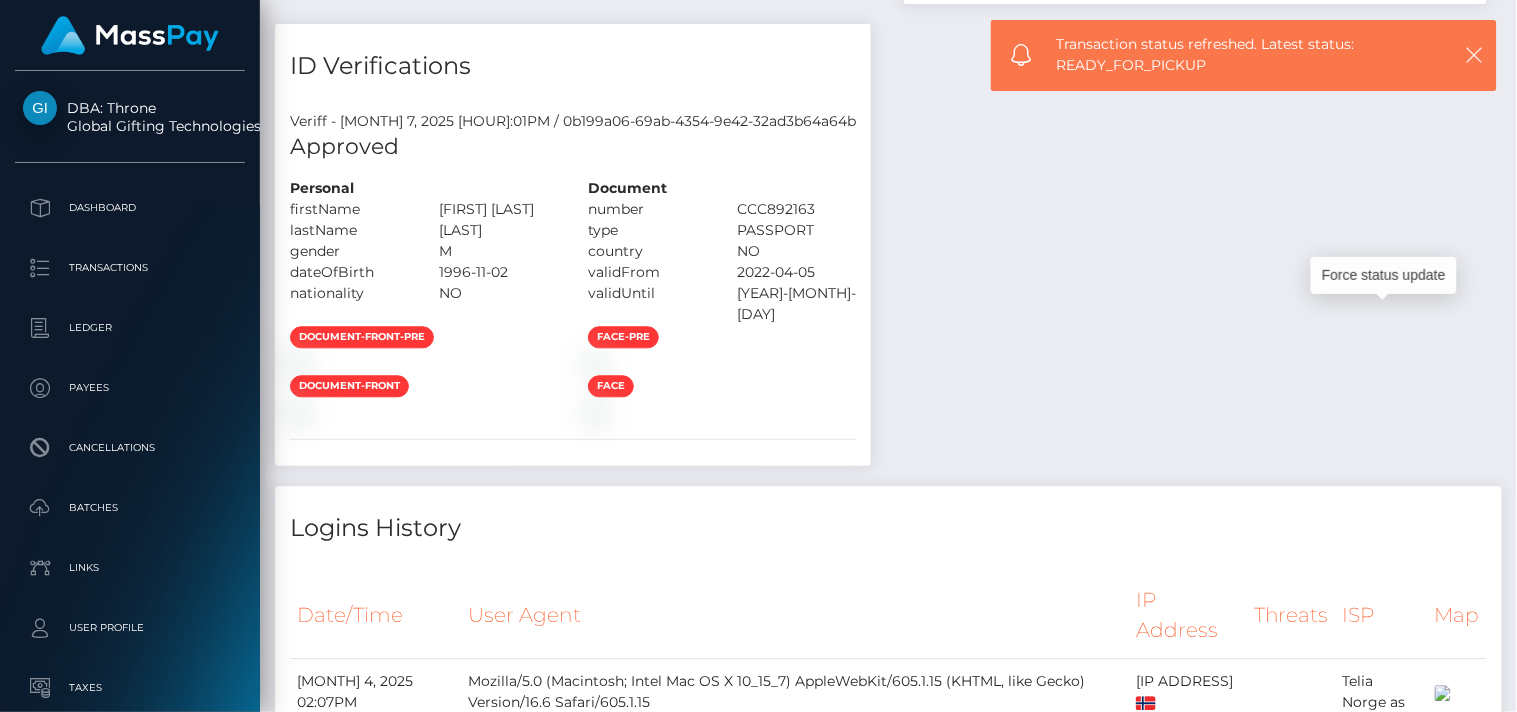 scroll, scrollTop: 2074, scrollLeft: 0, axis: vertical 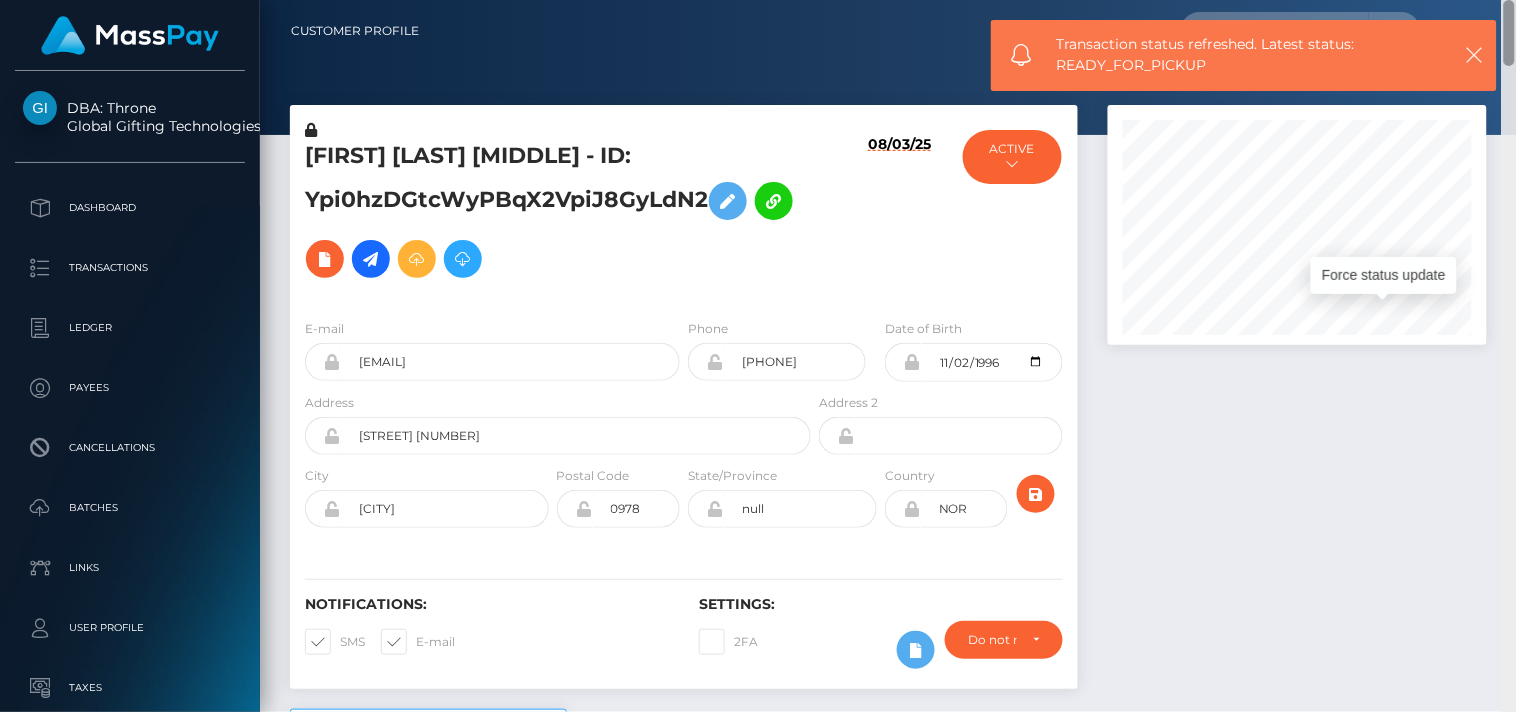 drag, startPoint x: 1512, startPoint y: 580, endPoint x: 1408, endPoint y: -9, distance: 598.1112 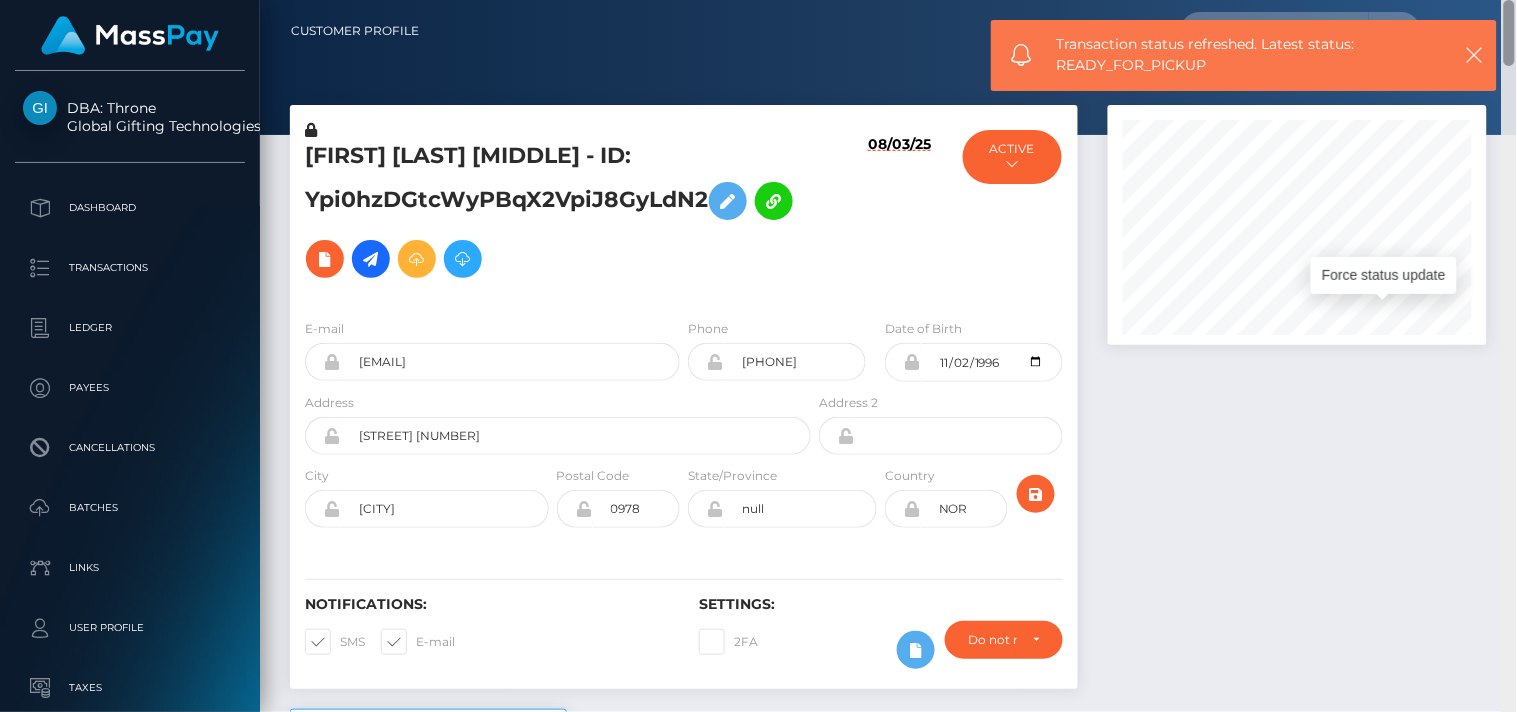 click on "DBA: Throne
Global Gifting Technologies Inc
Dashboard
Transactions
Ledger
Payees Cancellations" at bounding box center [758, 356] 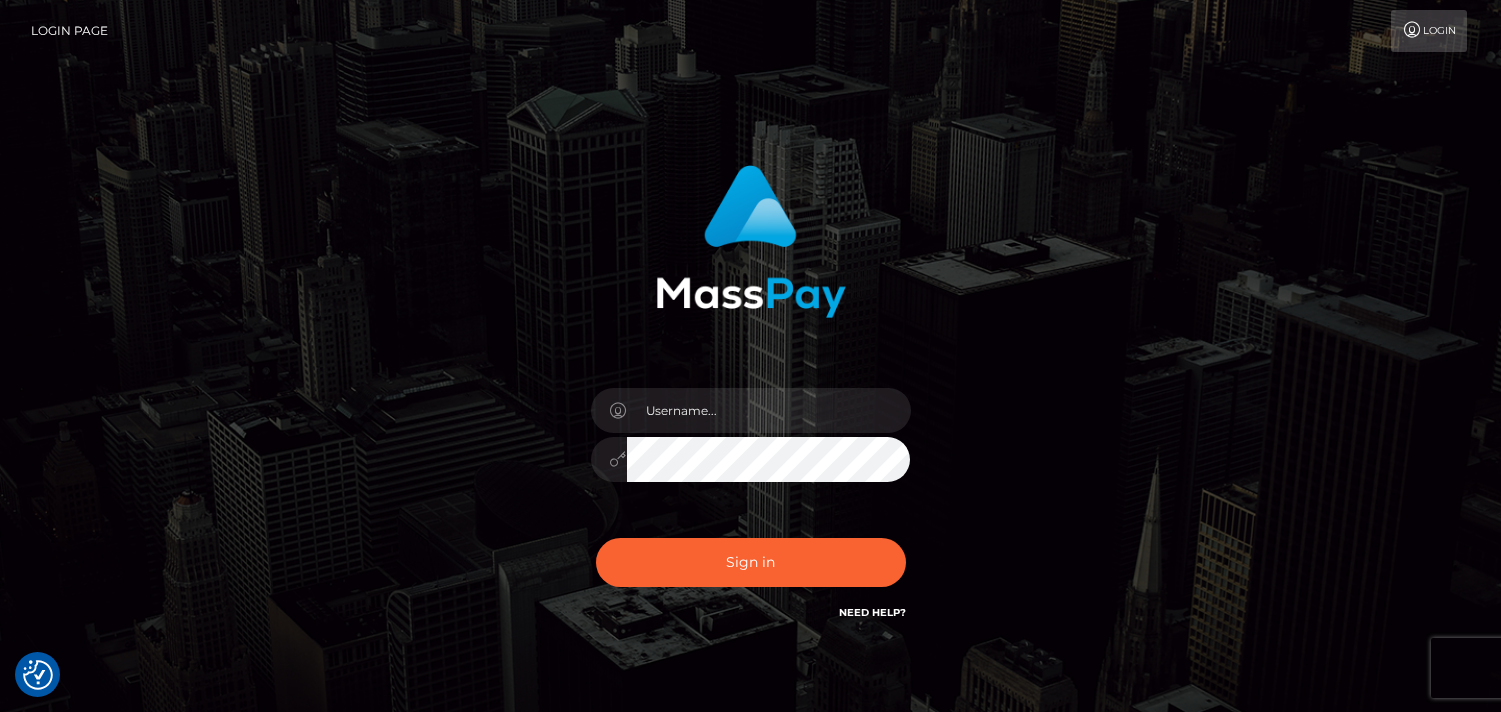 scroll, scrollTop: 0, scrollLeft: 0, axis: both 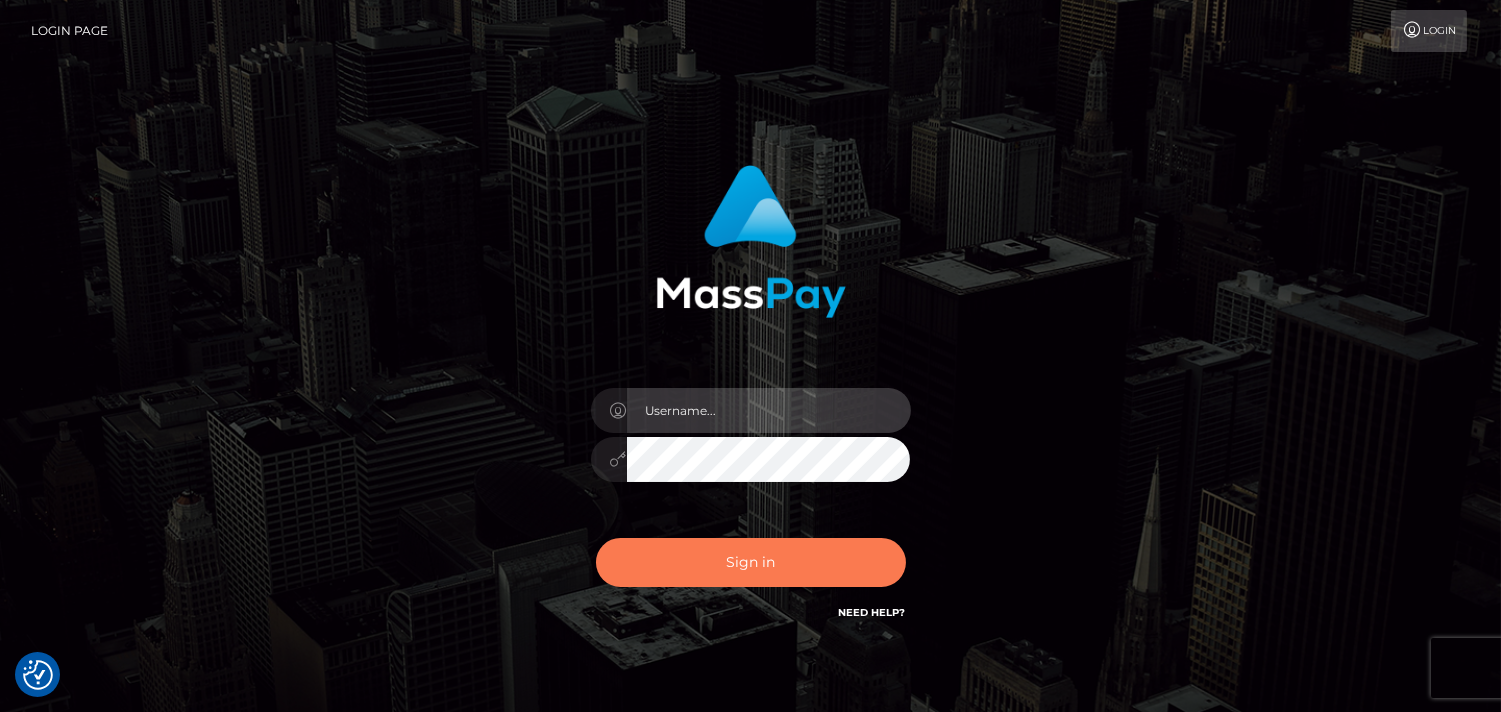 type on "Pk.es" 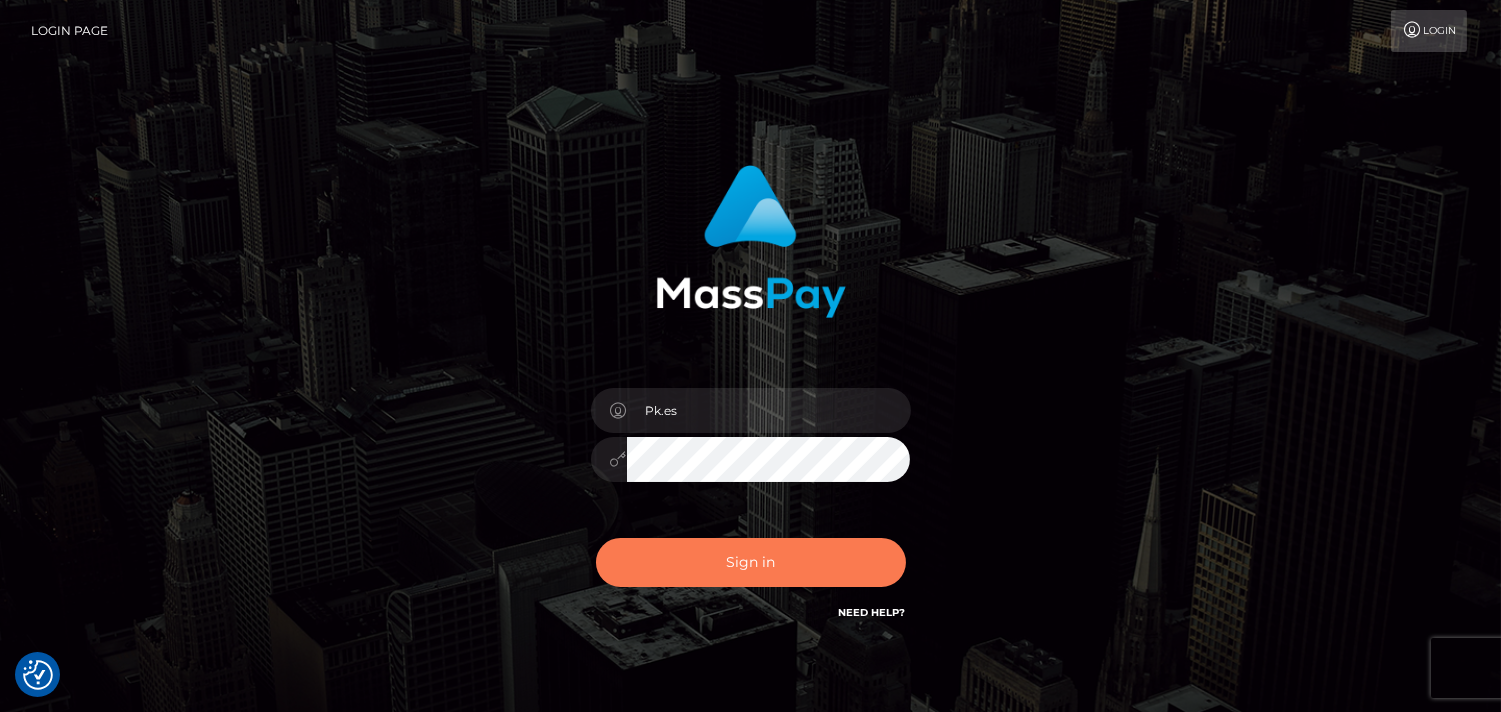 click on "Sign in" at bounding box center (751, 562) 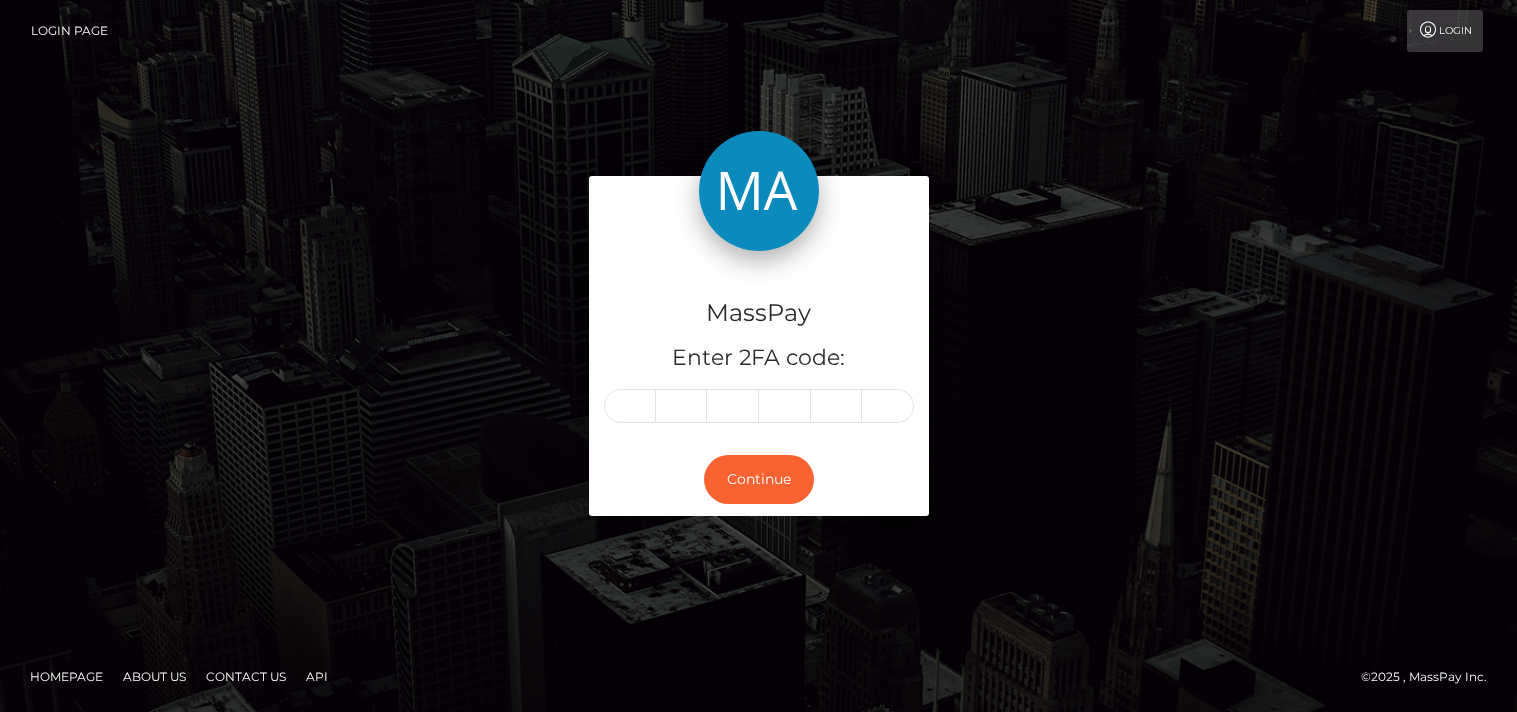 scroll, scrollTop: 0, scrollLeft: 0, axis: both 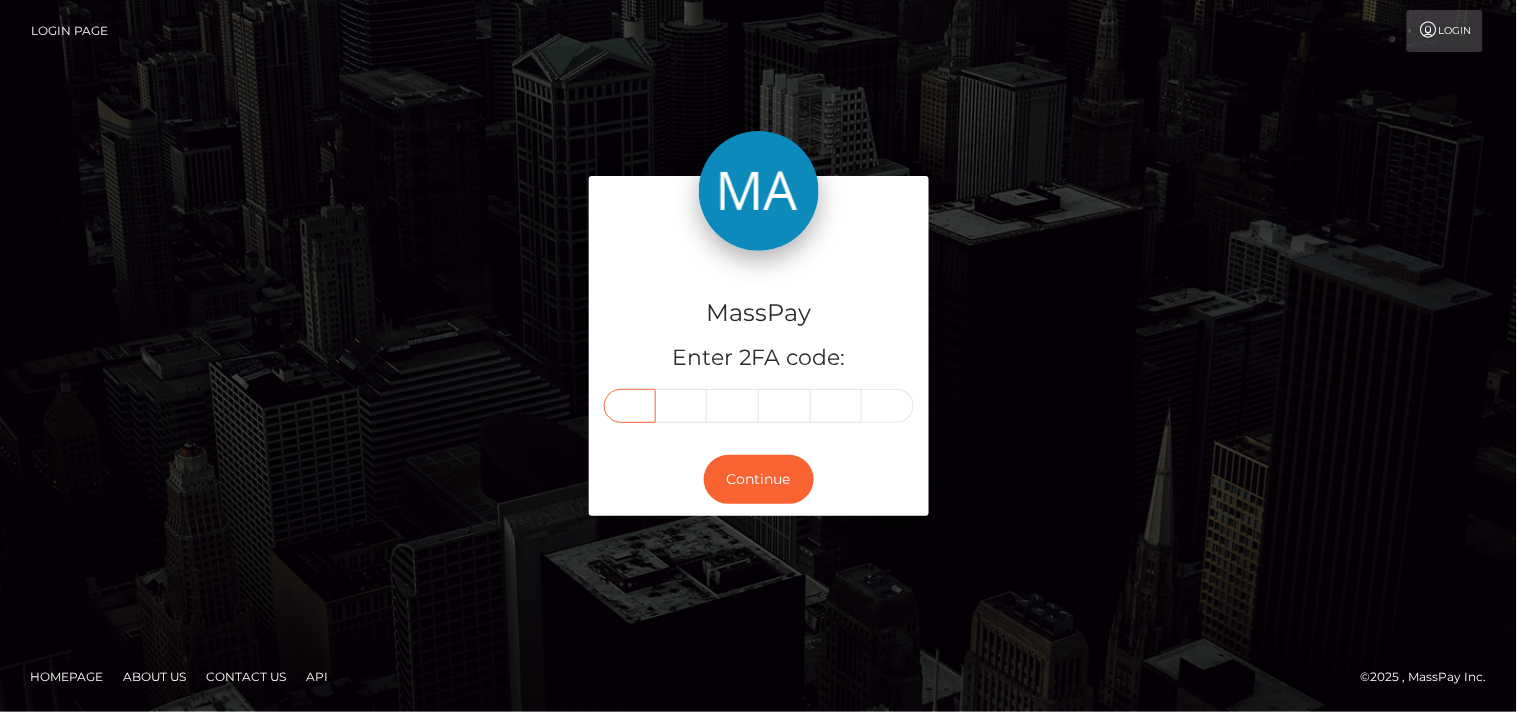 click at bounding box center (630, 406) 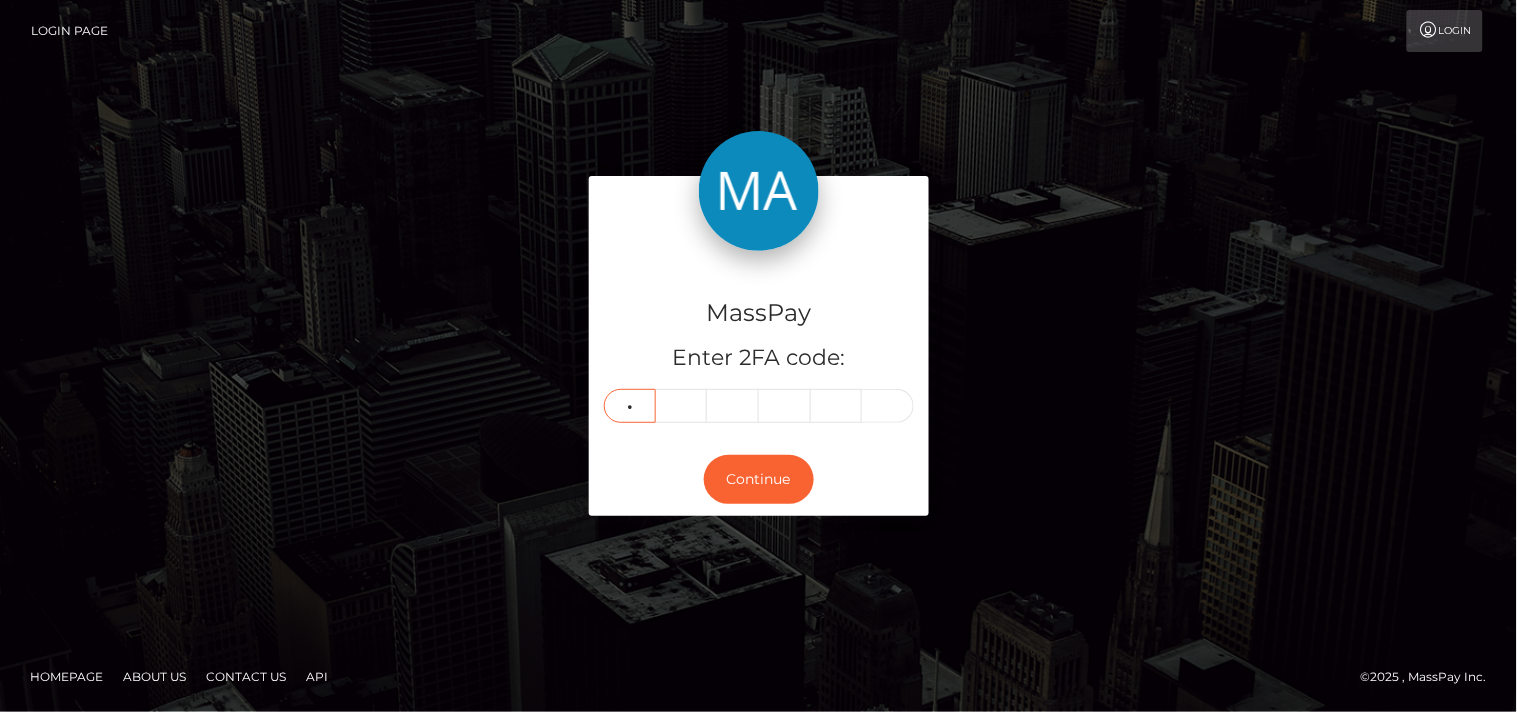 type on "8" 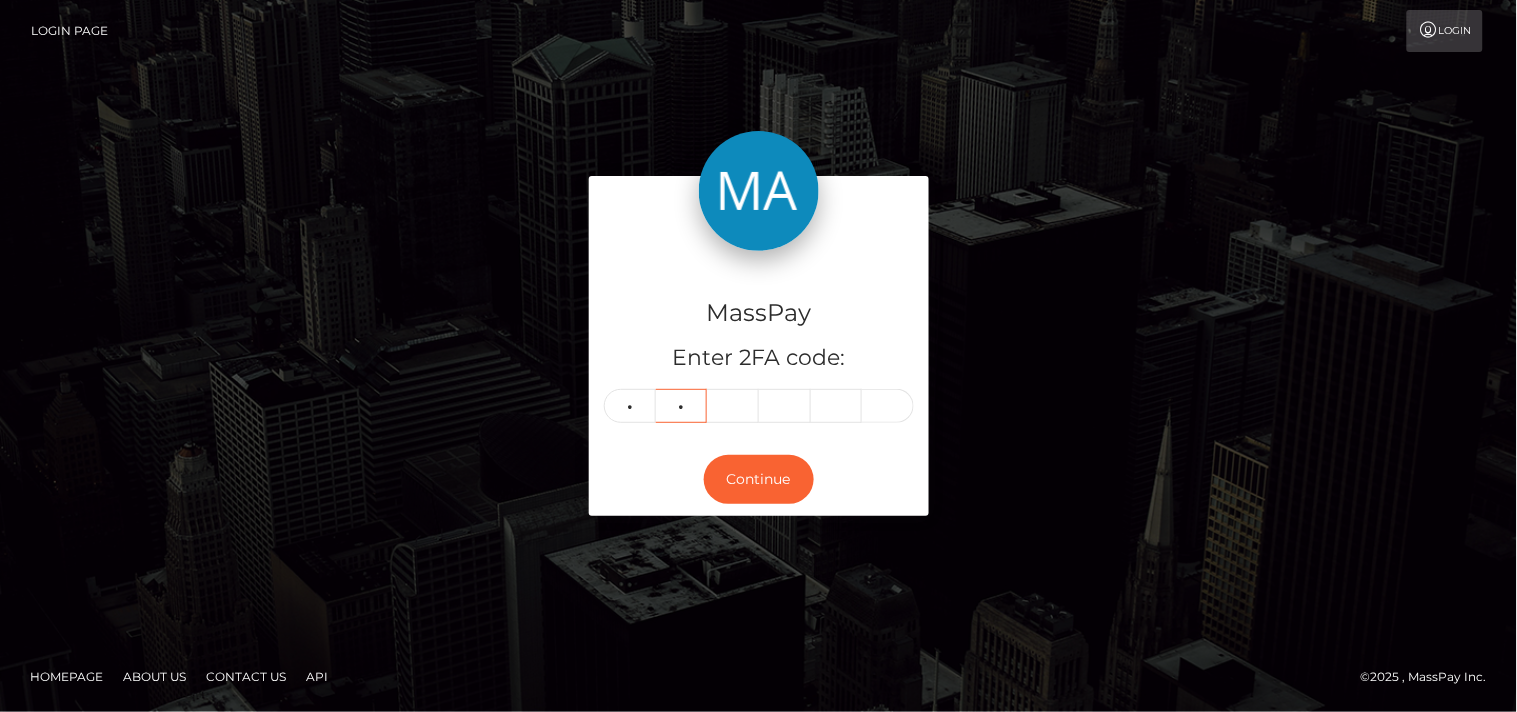 type on "8" 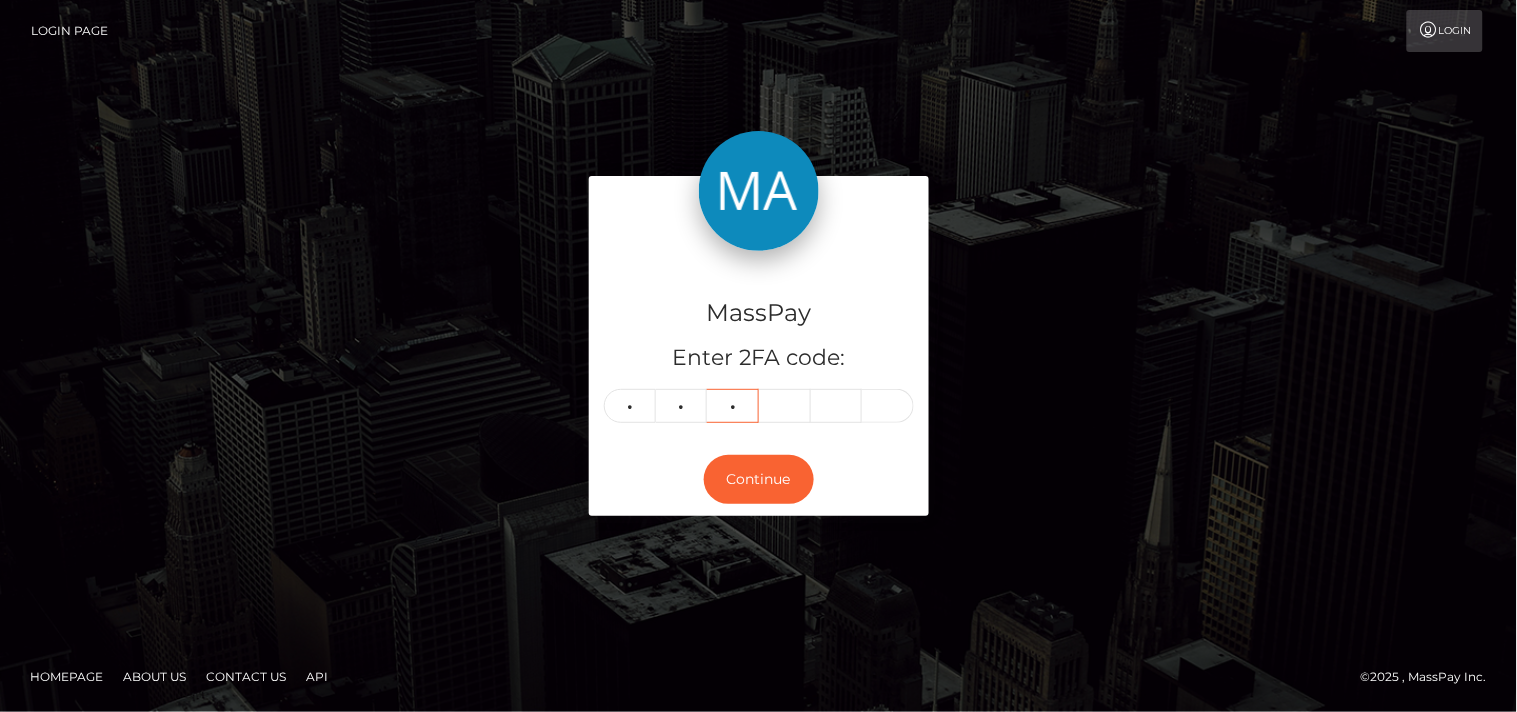 type on "5" 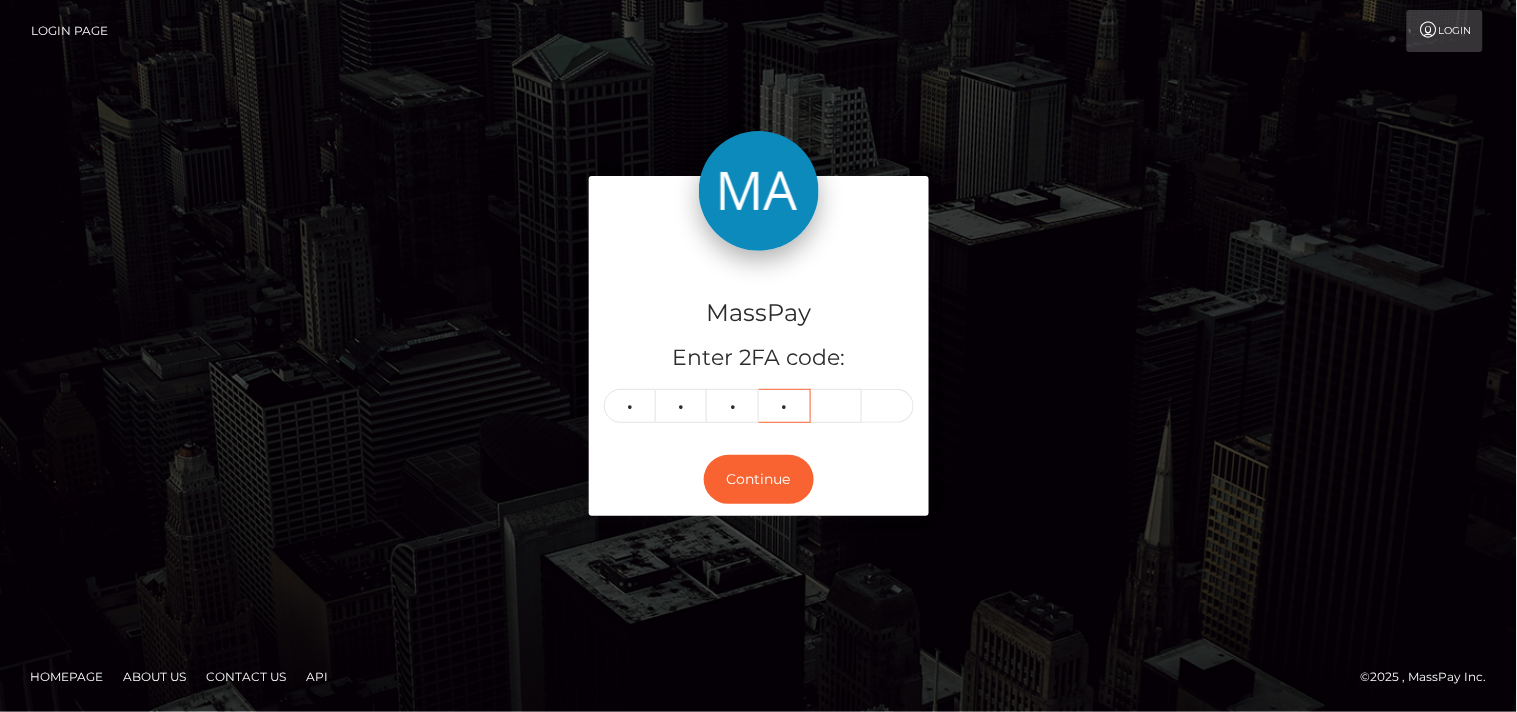 type on "8" 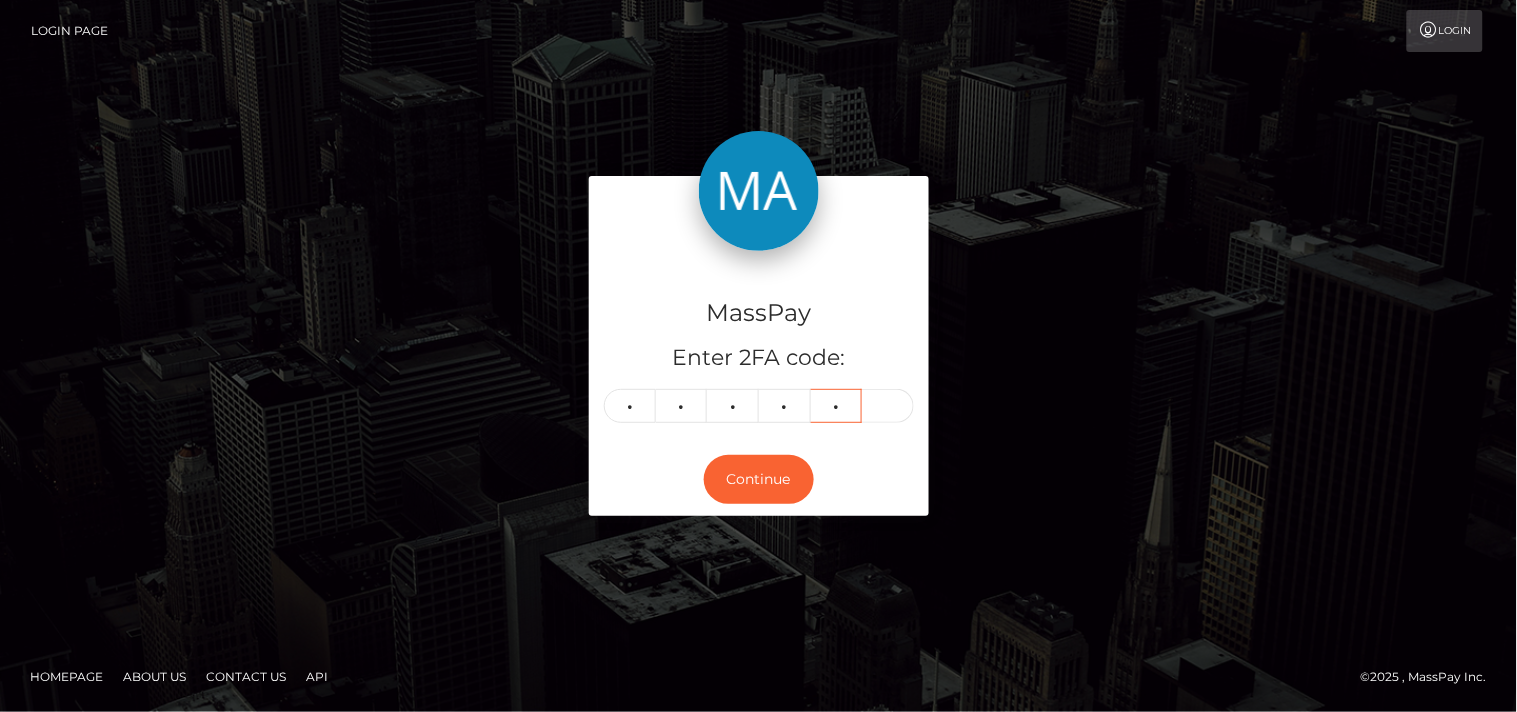 type on "9" 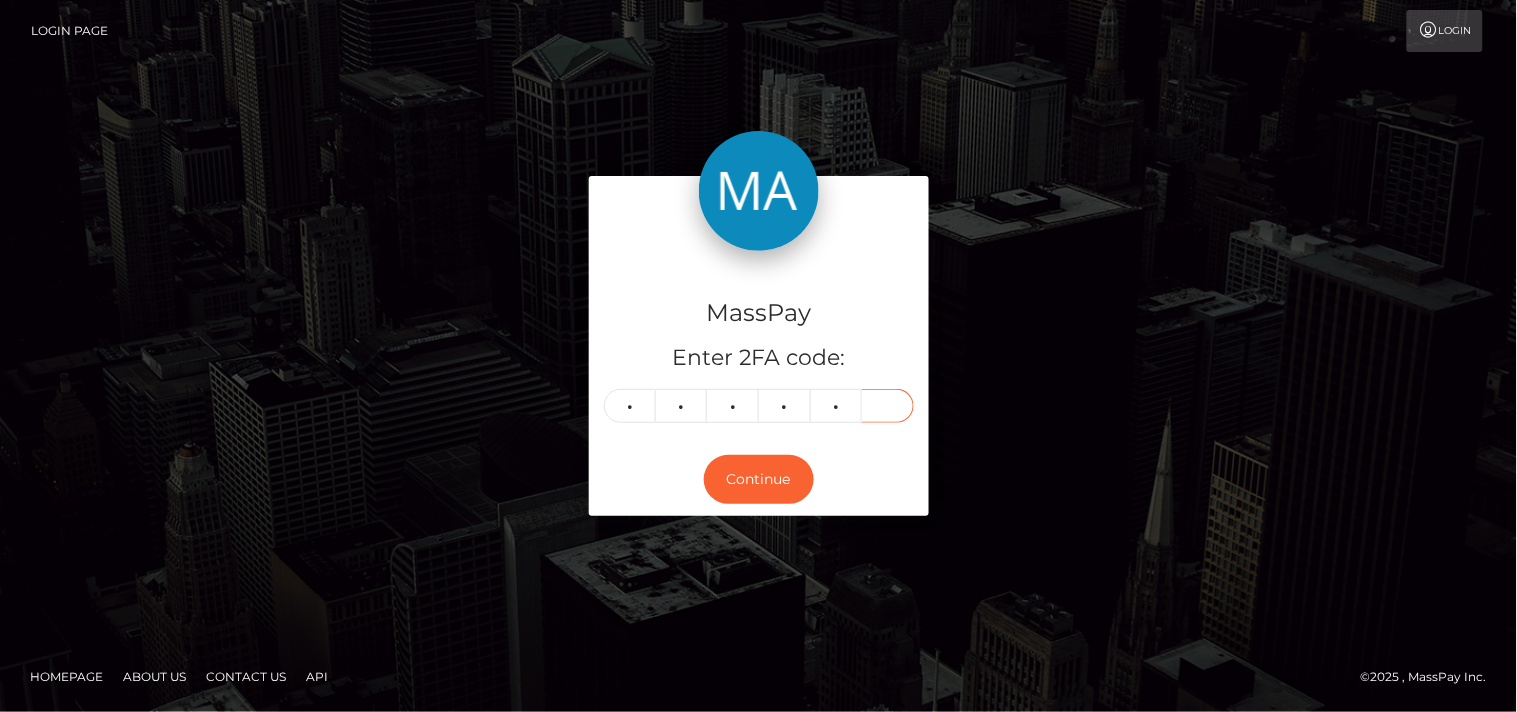 type on "6" 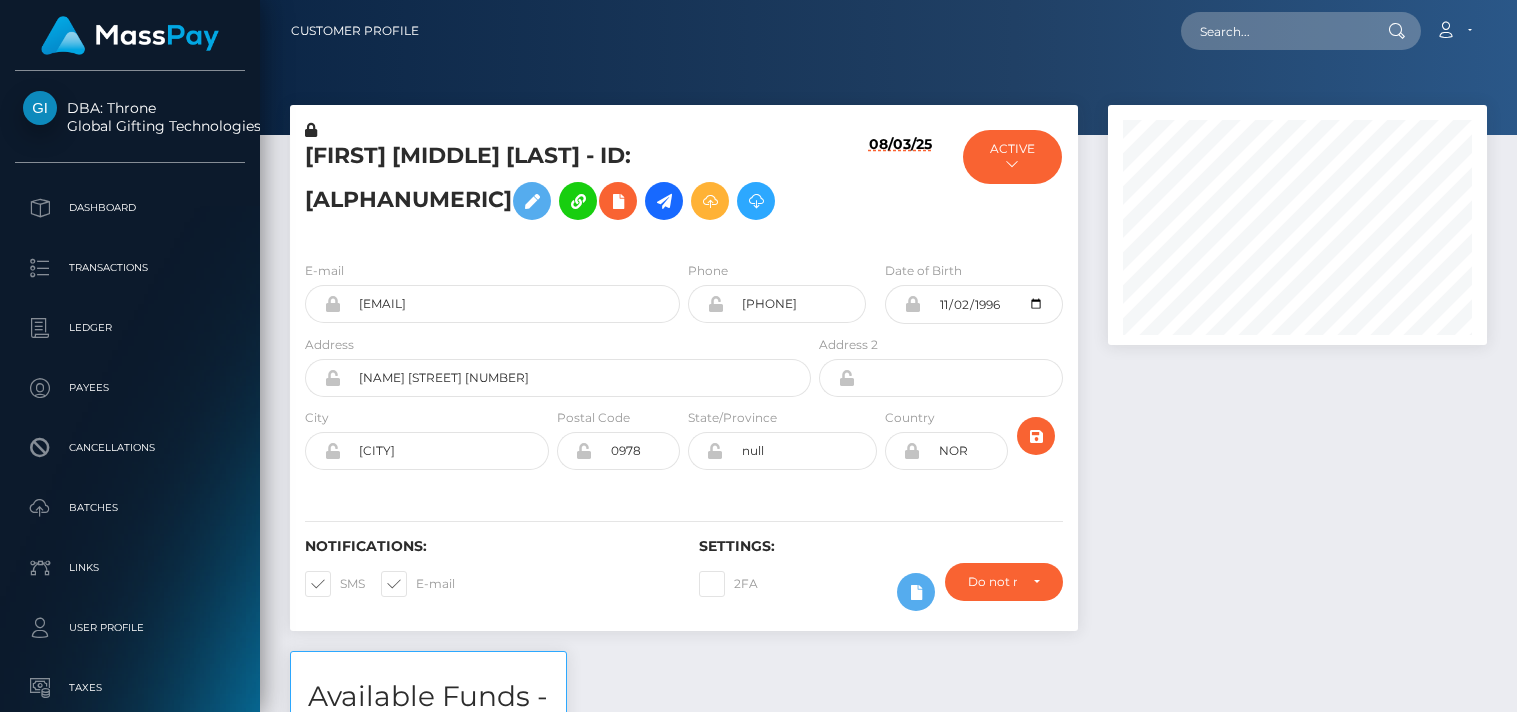 scroll, scrollTop: 0, scrollLeft: 0, axis: both 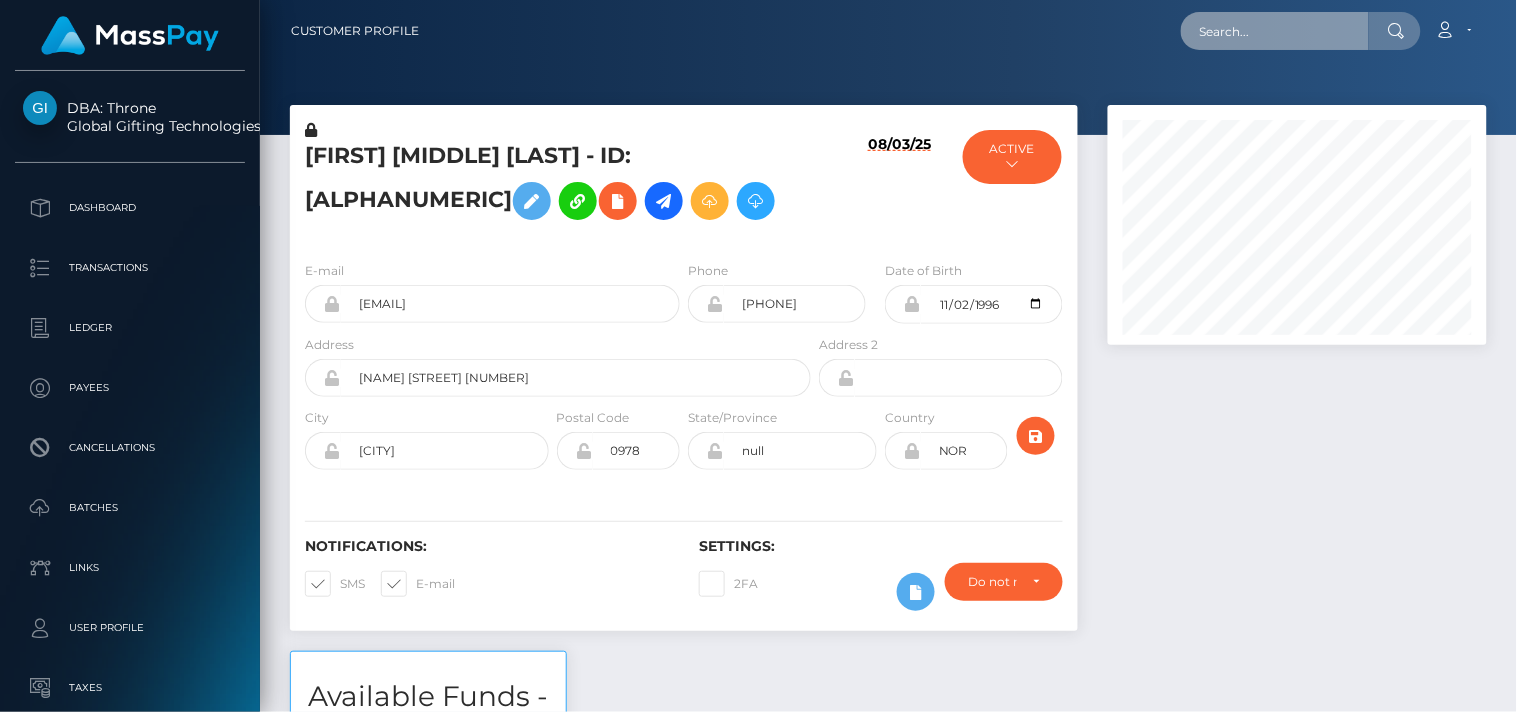 click at bounding box center (1275, 31) 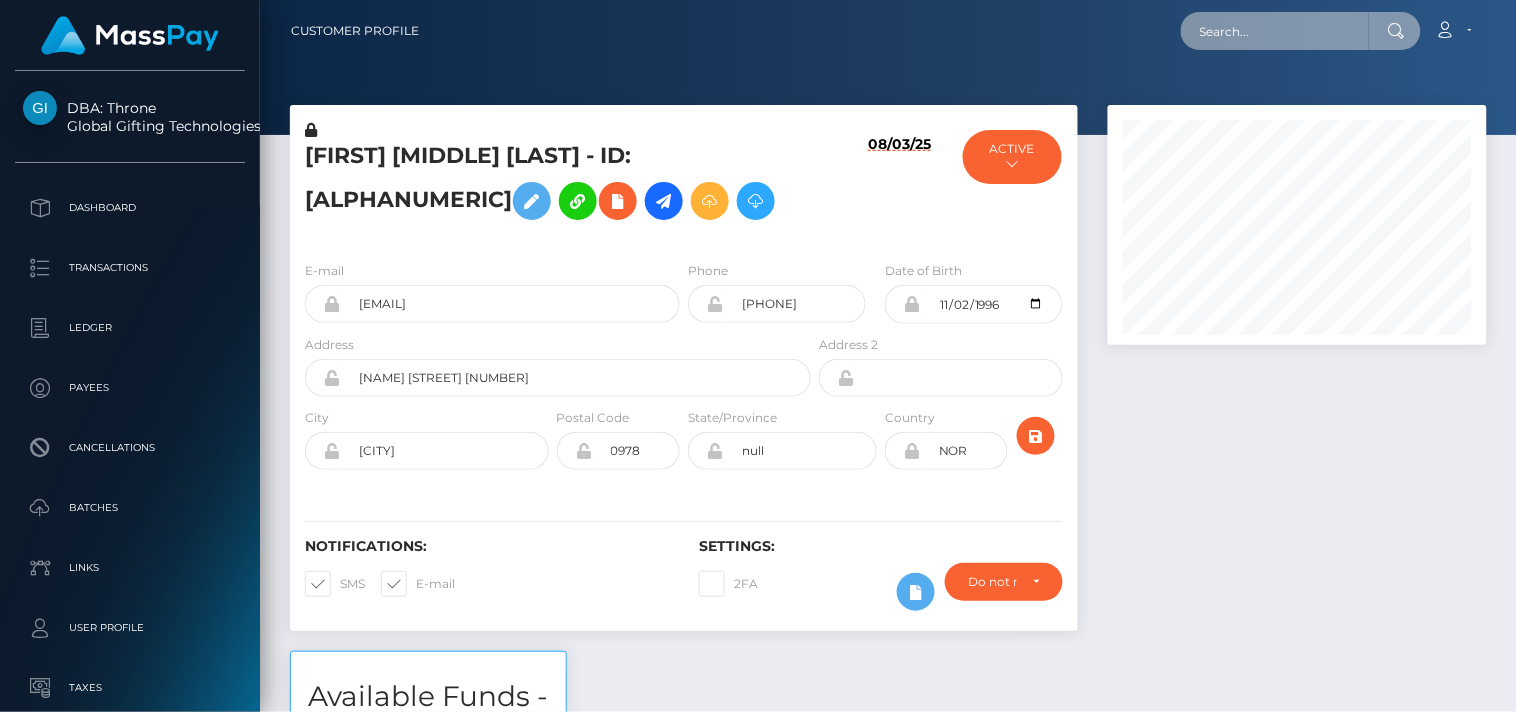 paste on "[EMAIL]" 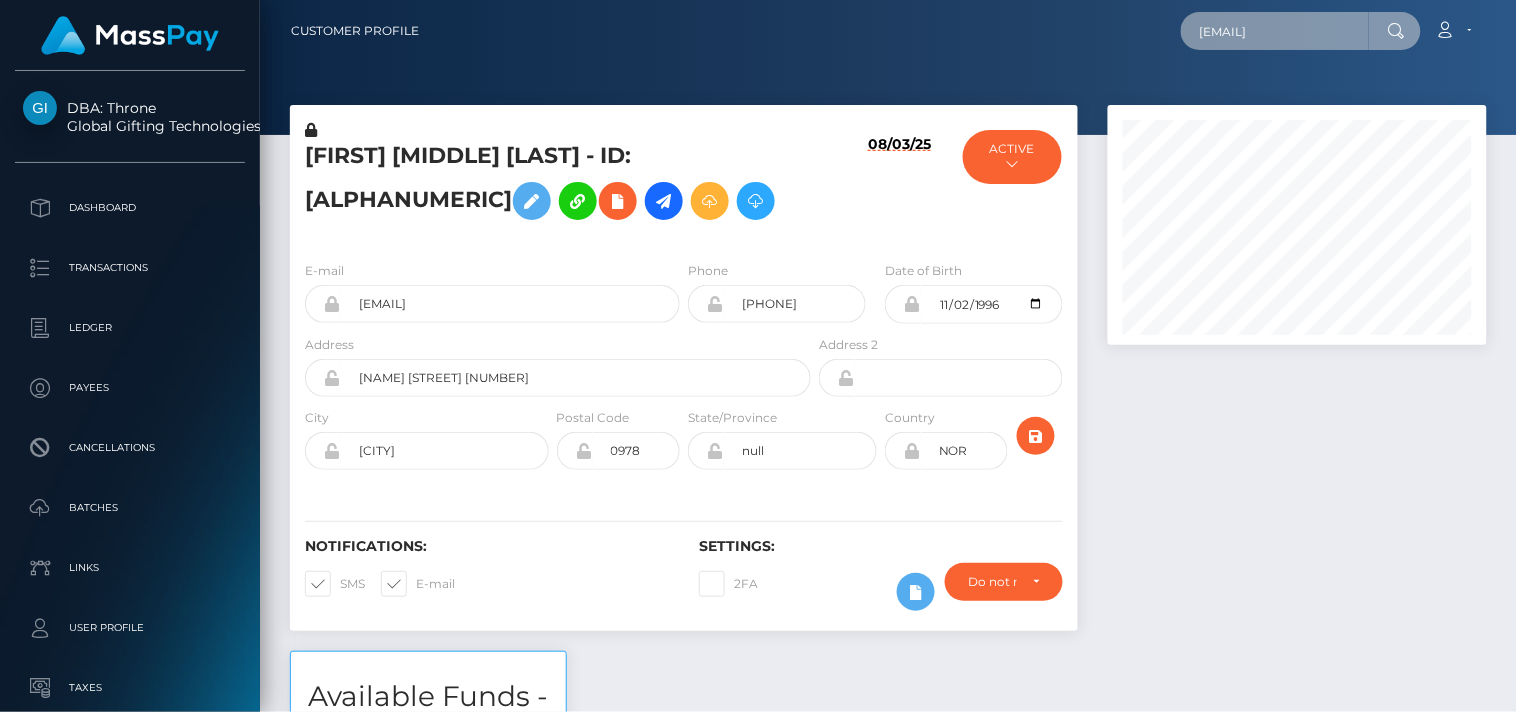 scroll, scrollTop: 0, scrollLeft: 17, axis: horizontal 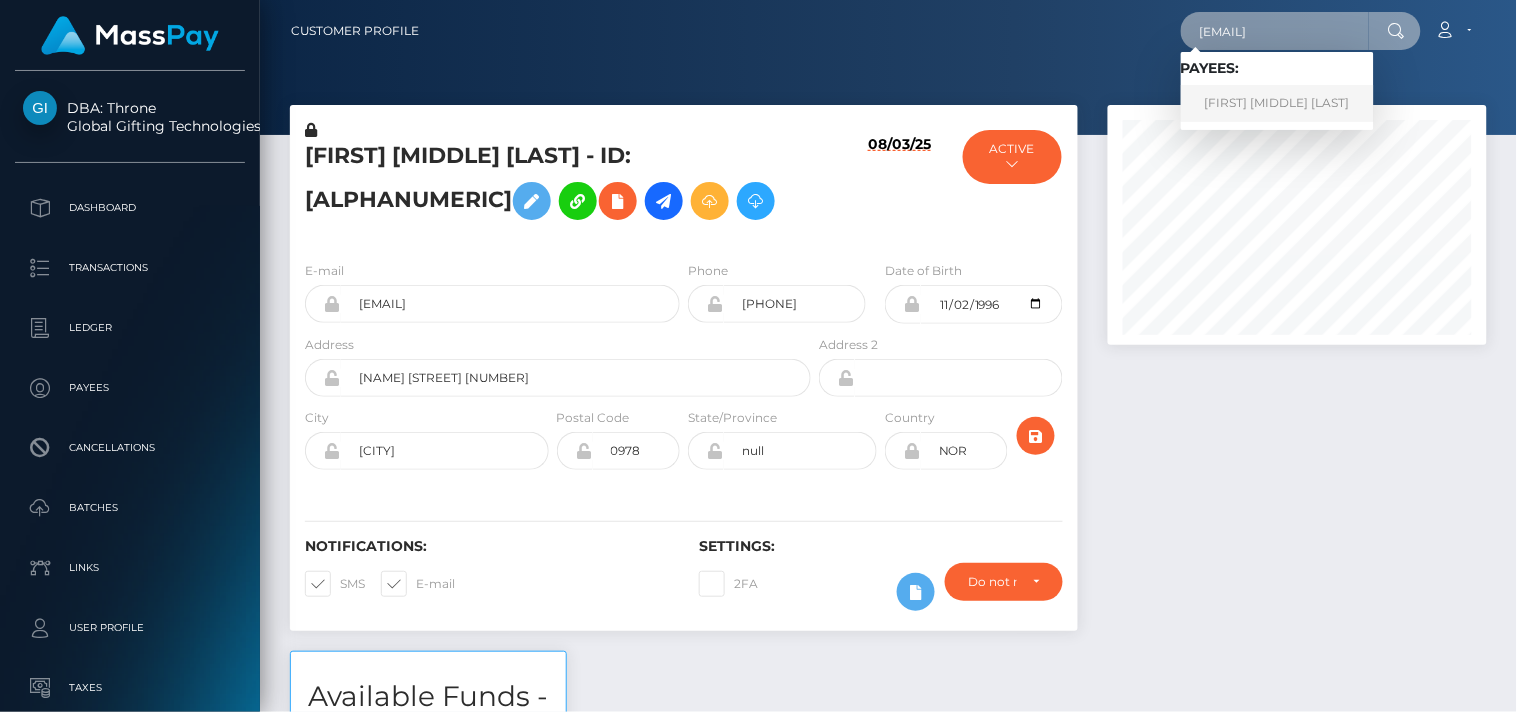 type on "[EMAIL]" 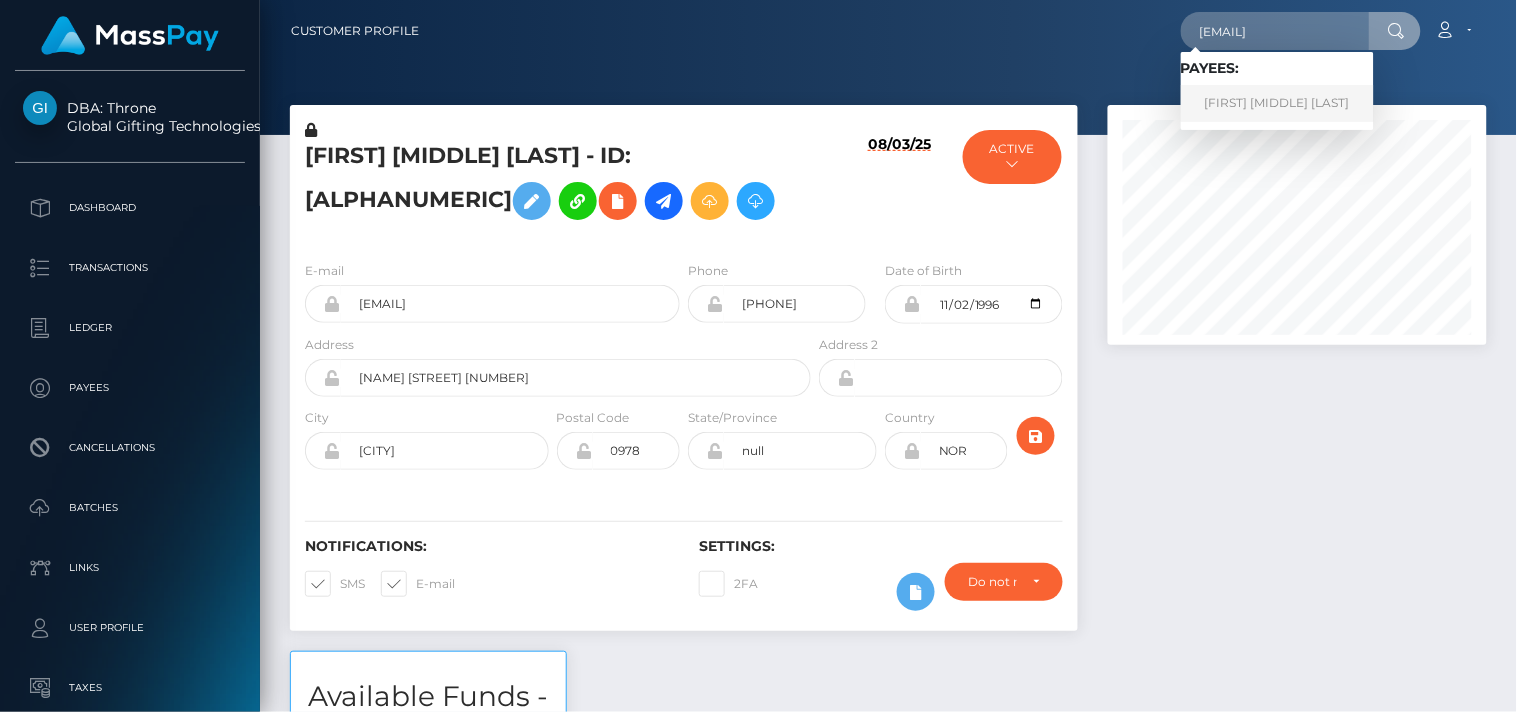 scroll, scrollTop: 0, scrollLeft: 0, axis: both 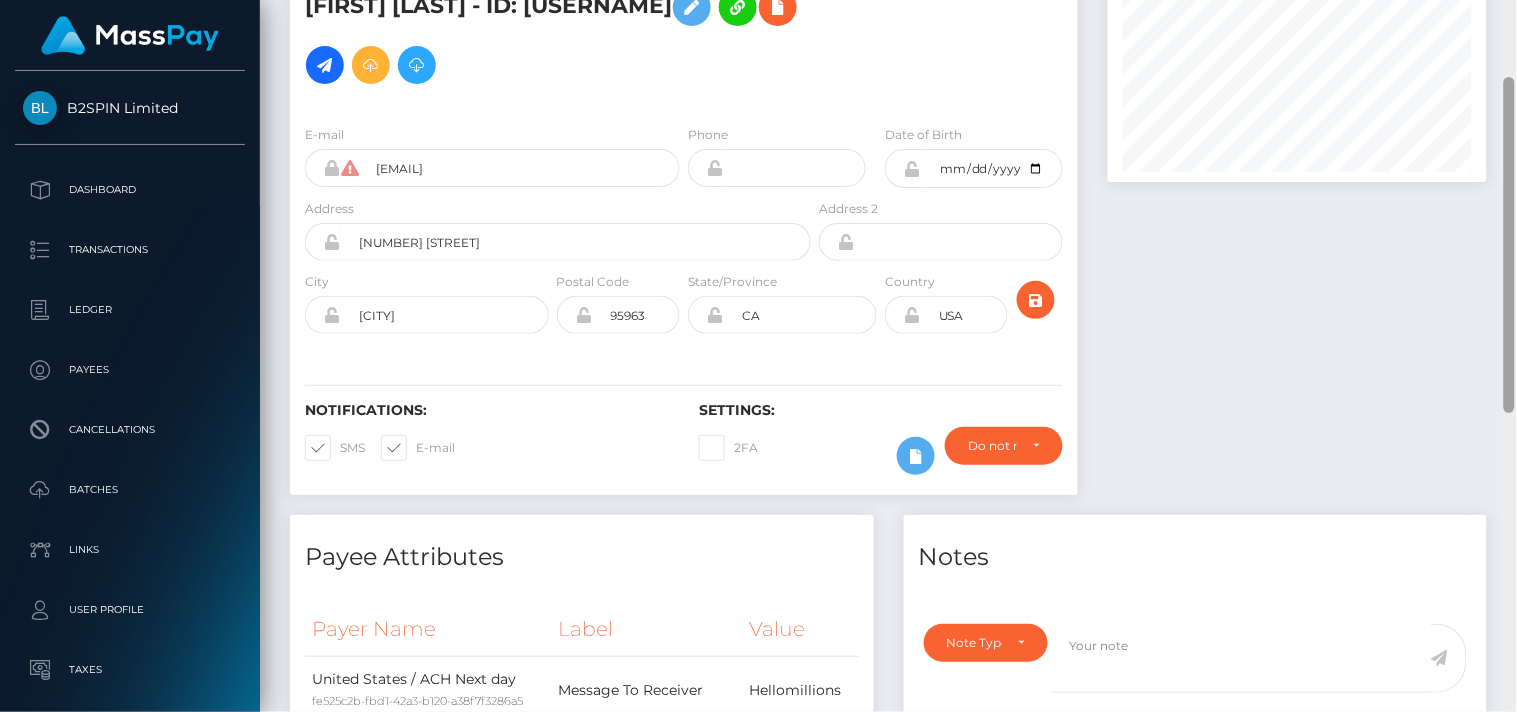 click on "Customer Profile
Loading...
Loading..." at bounding box center [888, 356] 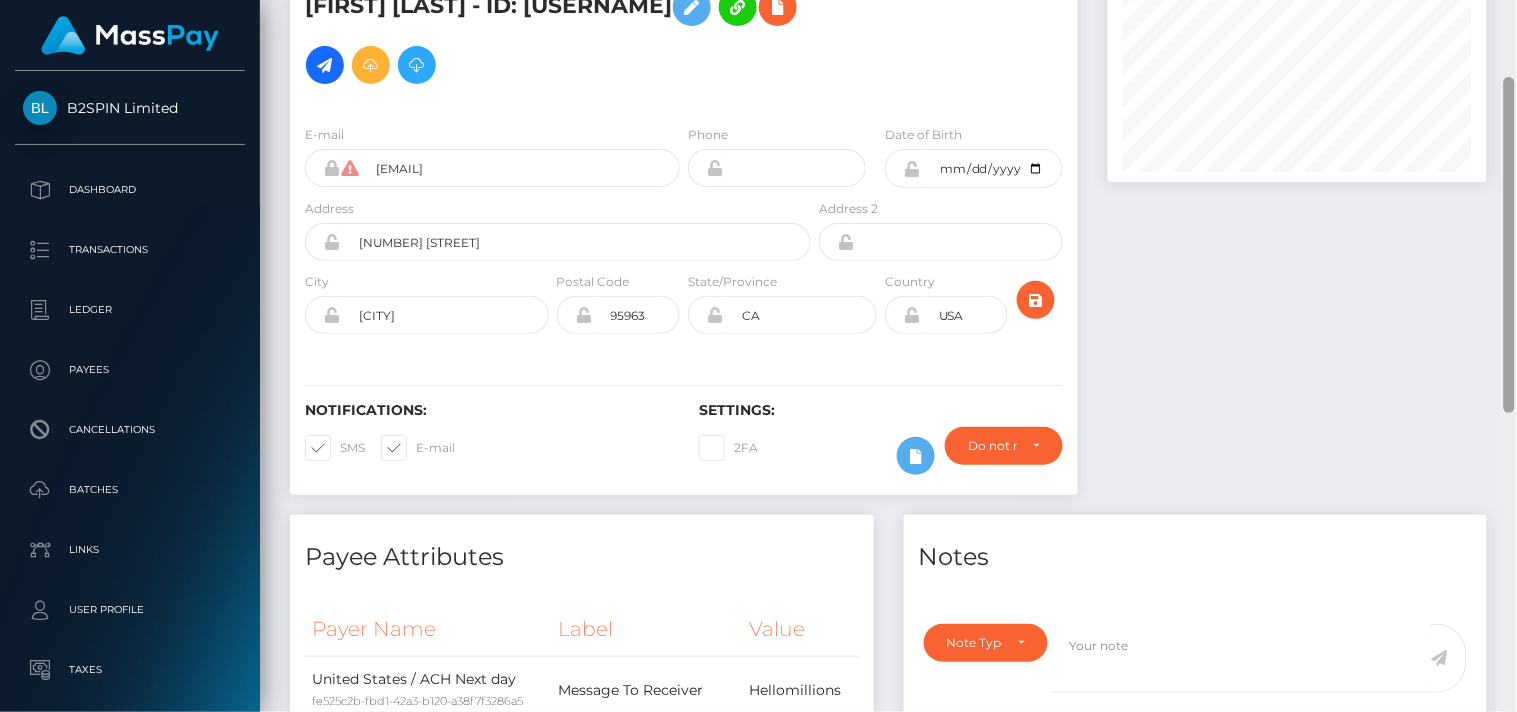 scroll, scrollTop: 165, scrollLeft: 0, axis: vertical 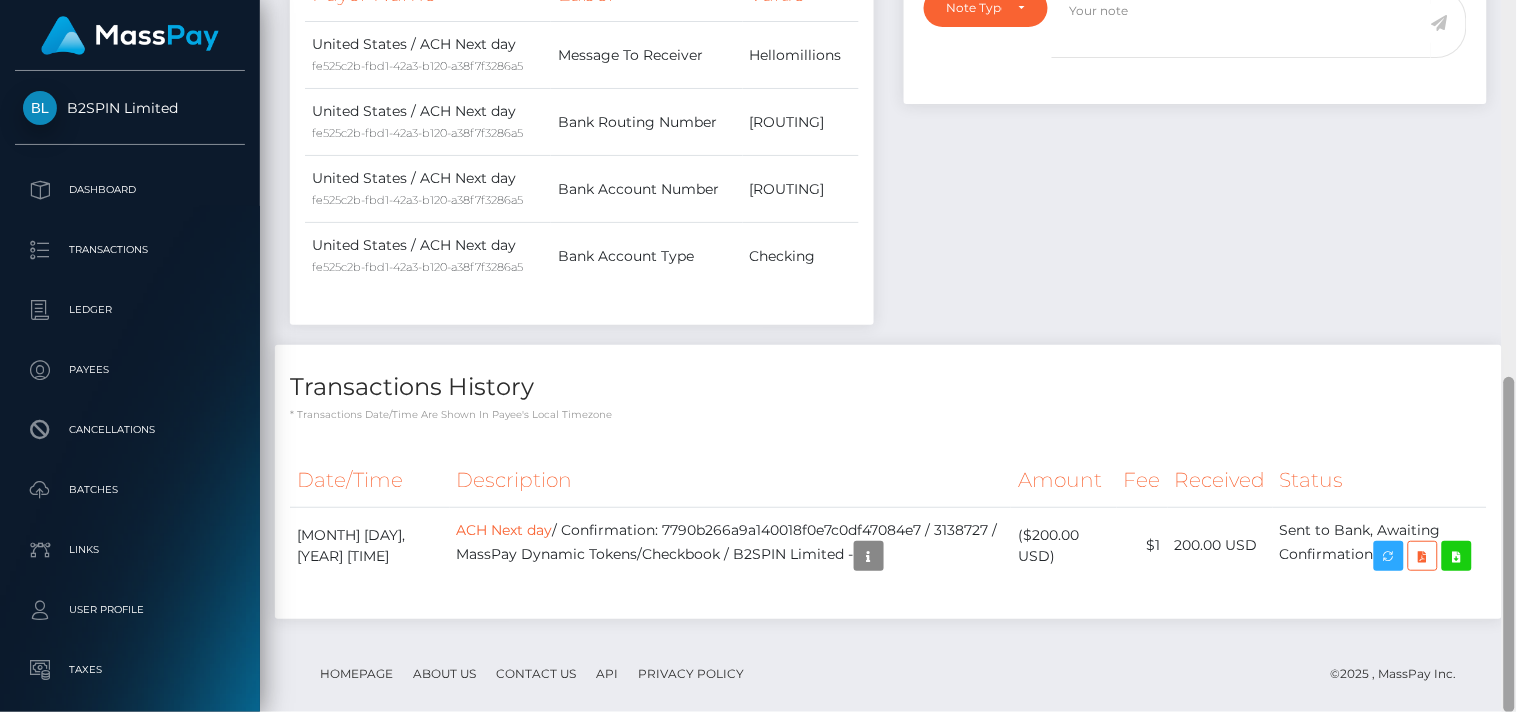 drag, startPoint x: 1512, startPoint y: 243, endPoint x: 1516, endPoint y: 606, distance: 363.02203 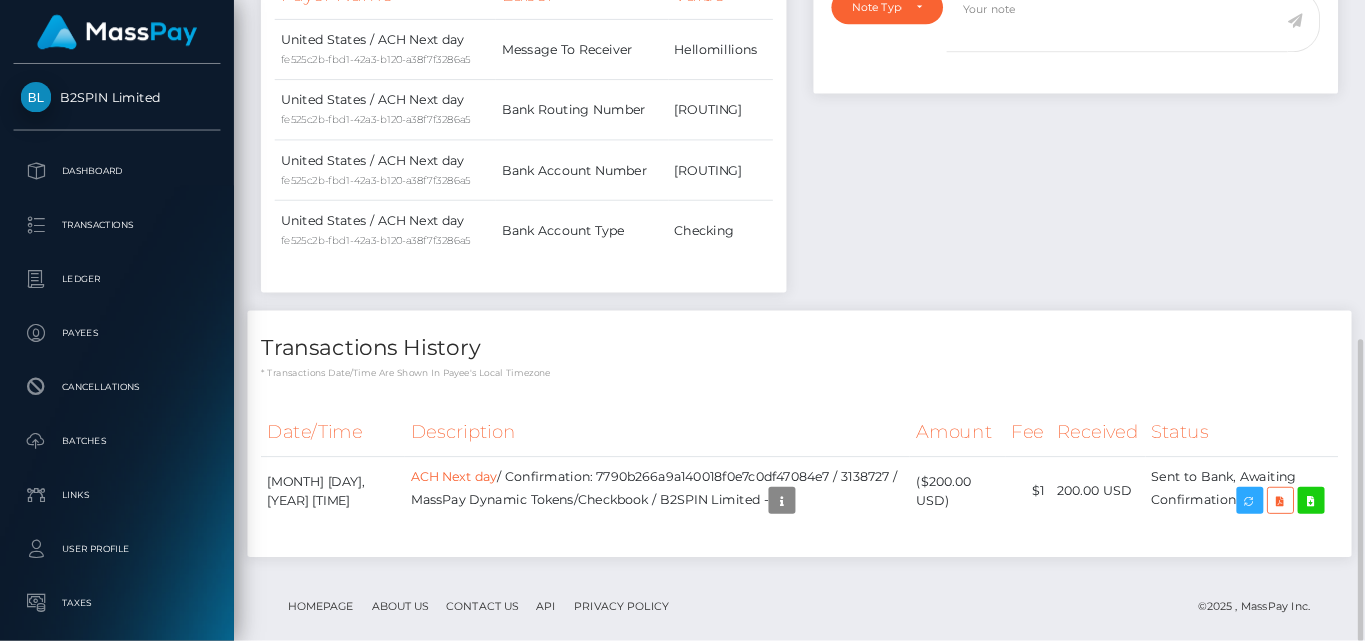 scroll, scrollTop: 240, scrollLeft: 380, axis: both 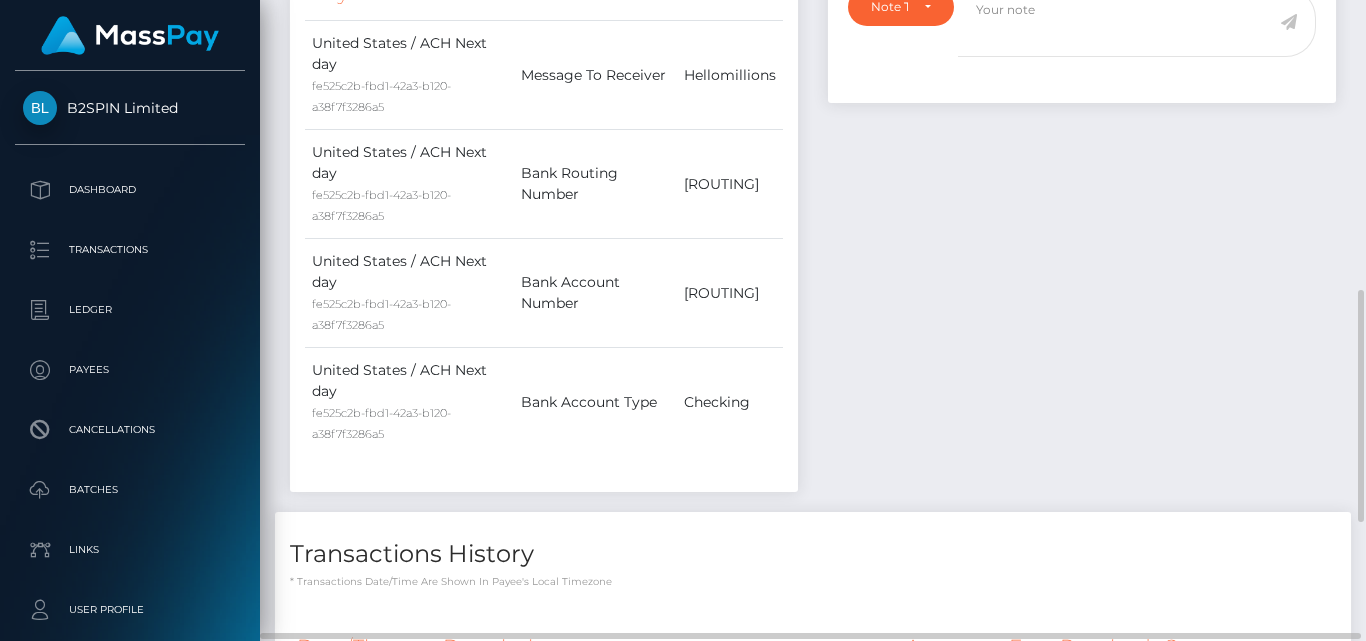 click on "Notes
Note Type
Compliance
Clear Compliance
General
Note Type" at bounding box center [1082, 195] 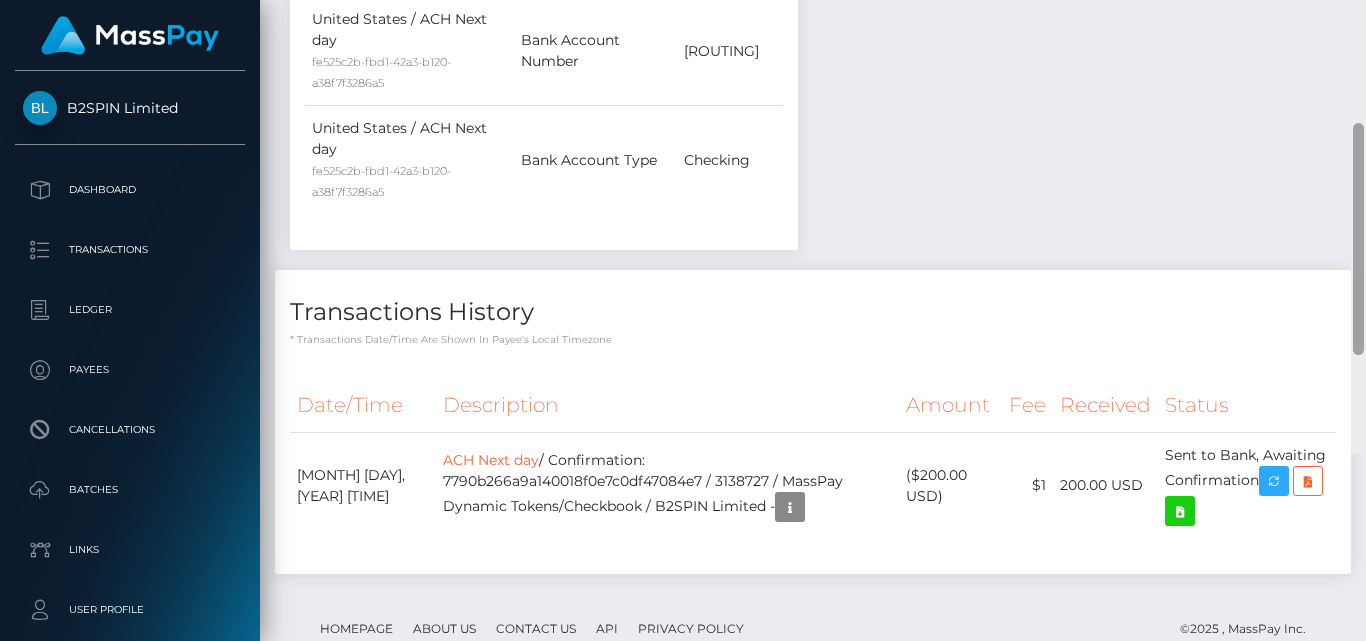 scroll, scrollTop: 1125, scrollLeft: 0, axis: vertical 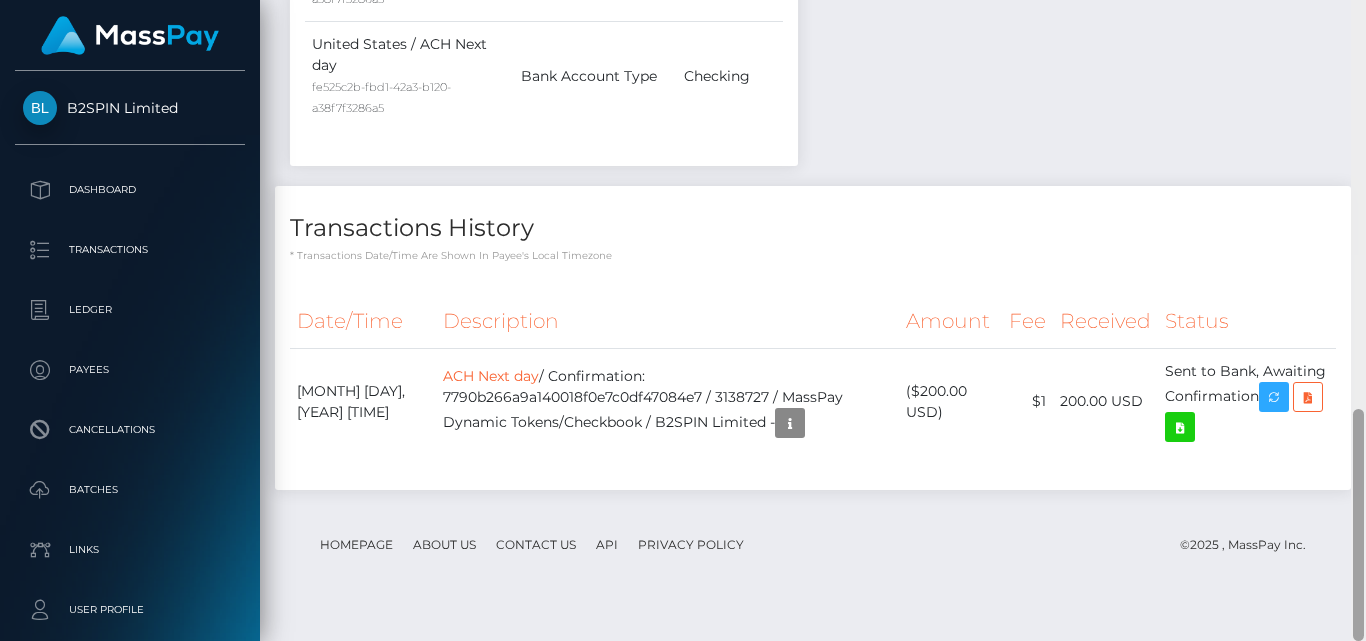 drag, startPoint x: 1361, startPoint y: 342, endPoint x: 1365, endPoint y: 495, distance: 153.05228 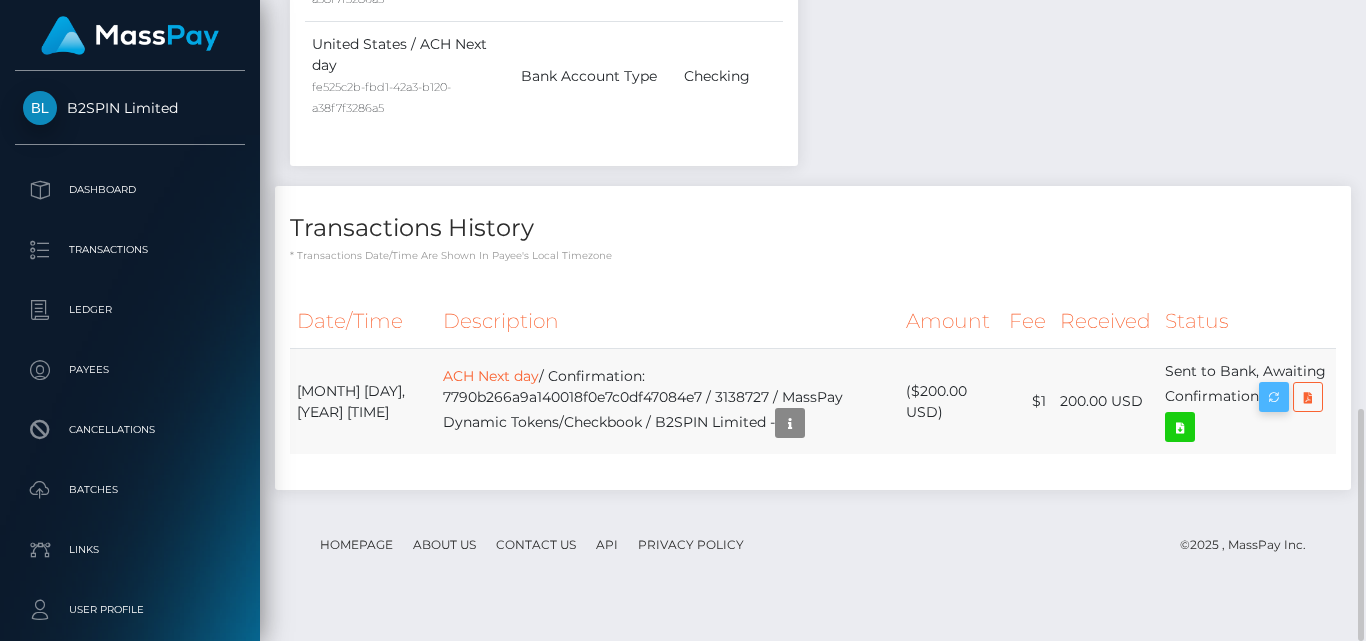 scroll, scrollTop: 240, scrollLeft: 328, axis: both 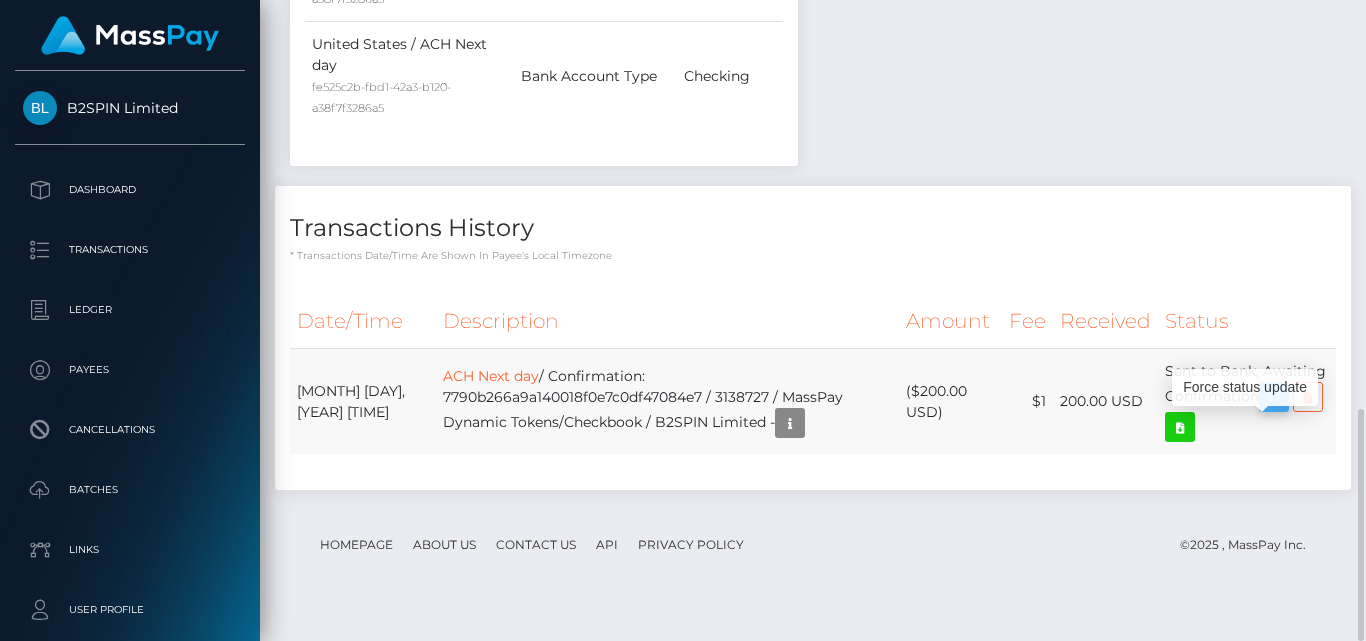 click at bounding box center (1274, 397) 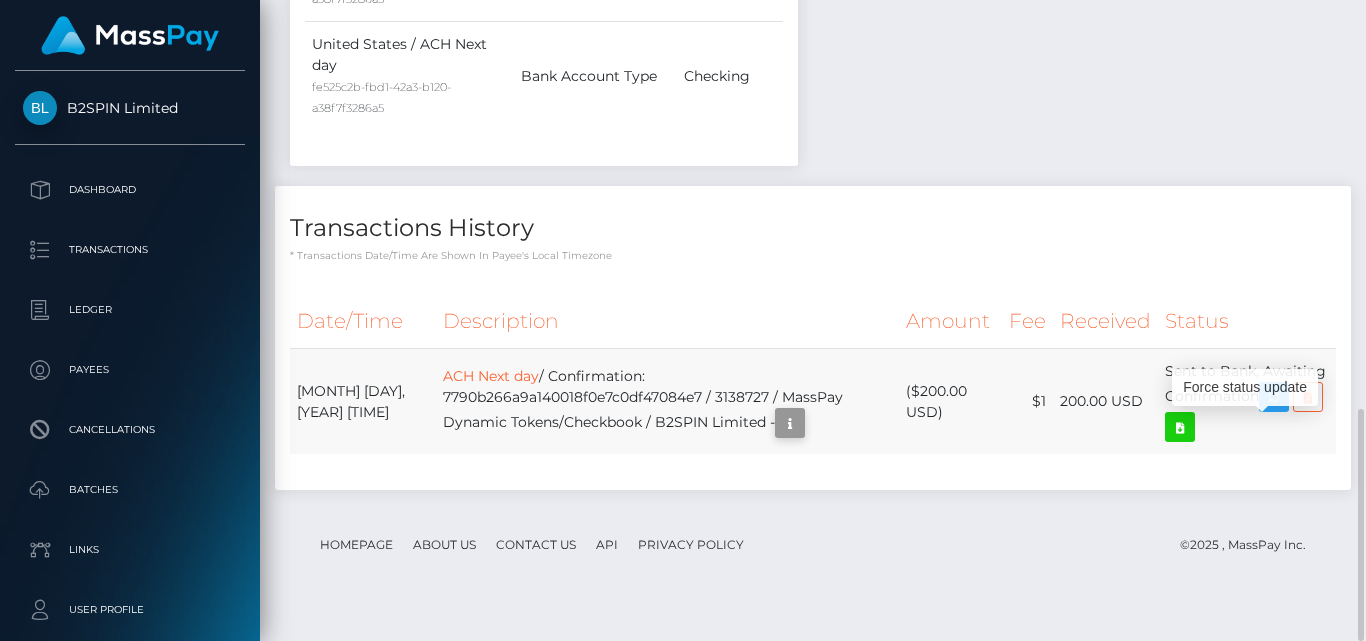 click at bounding box center (790, 423) 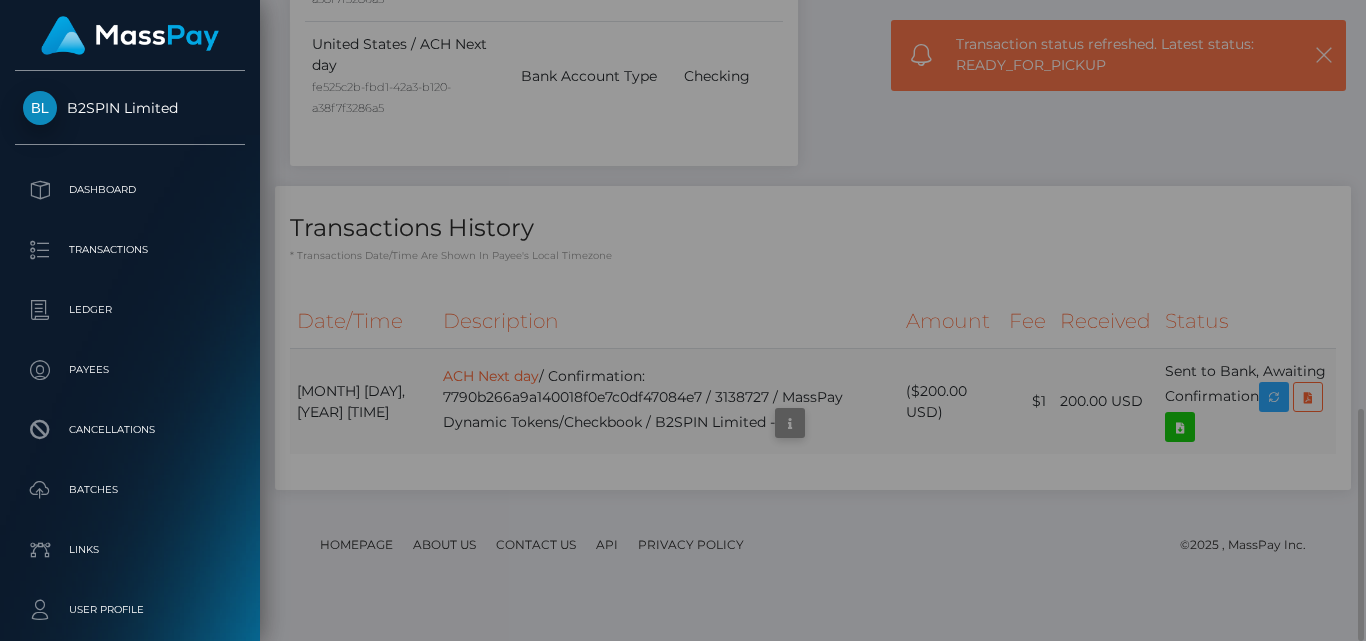 scroll, scrollTop: 240, scrollLeft: 328, axis: both 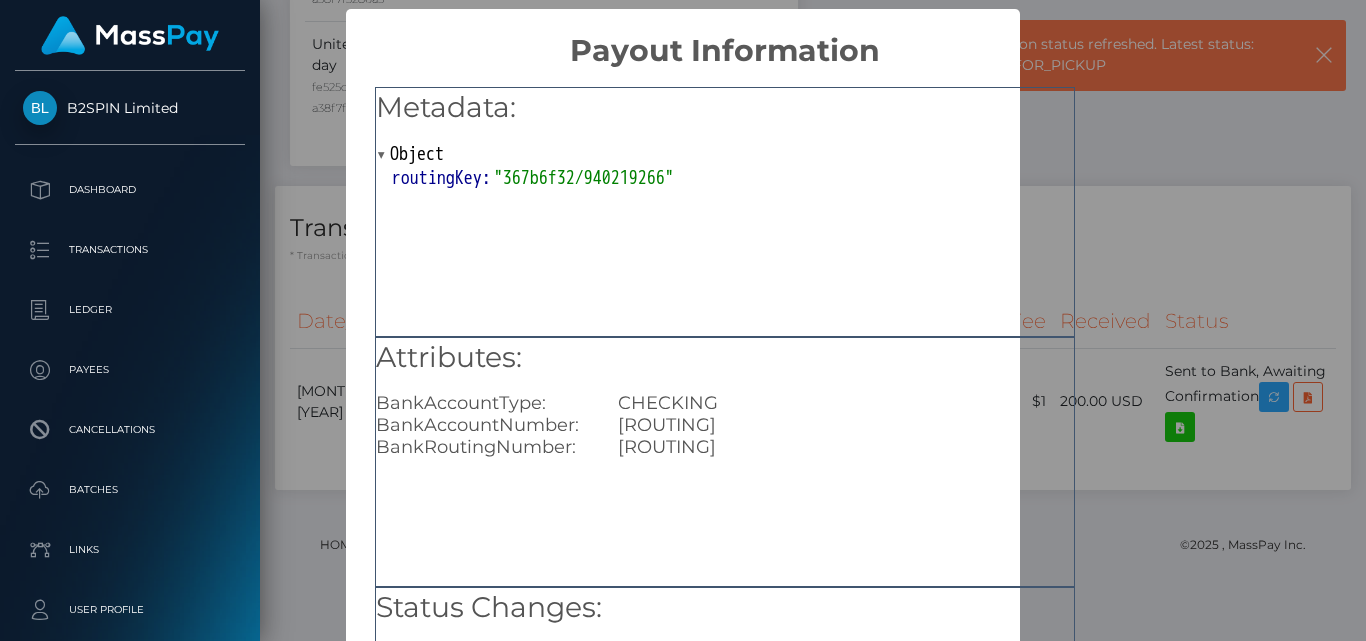 click on "667851112" at bounding box center [845, 425] 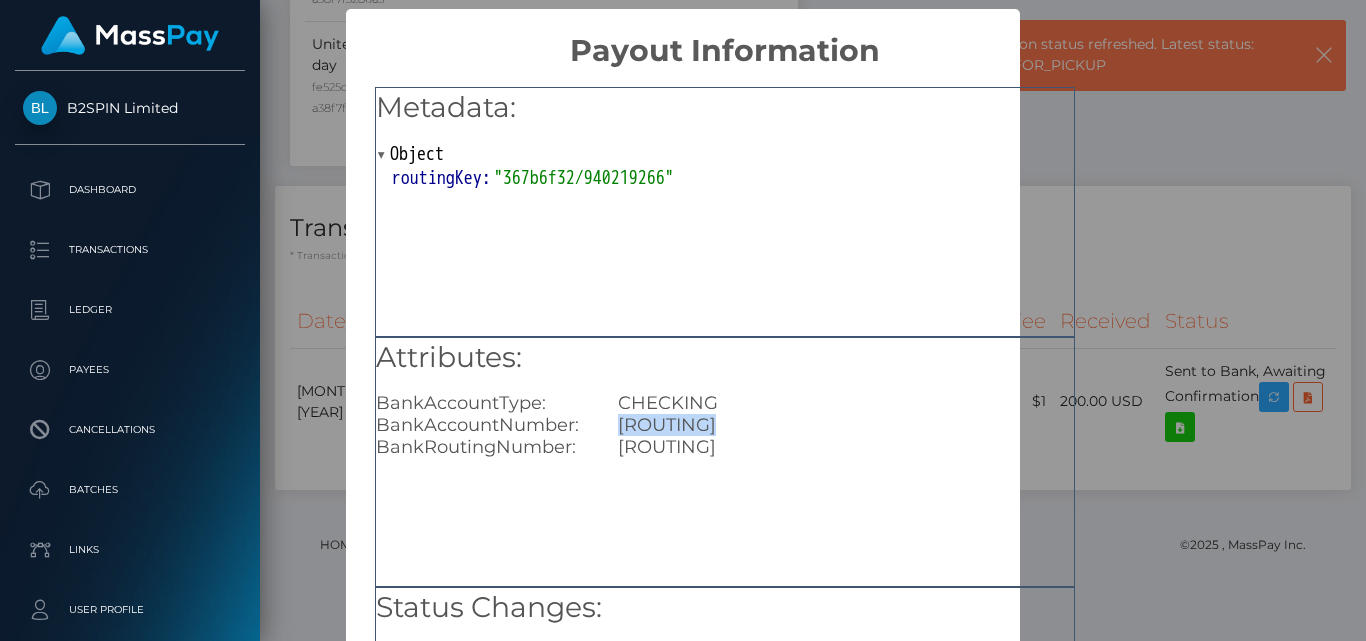 click on "667851112" at bounding box center [845, 425] 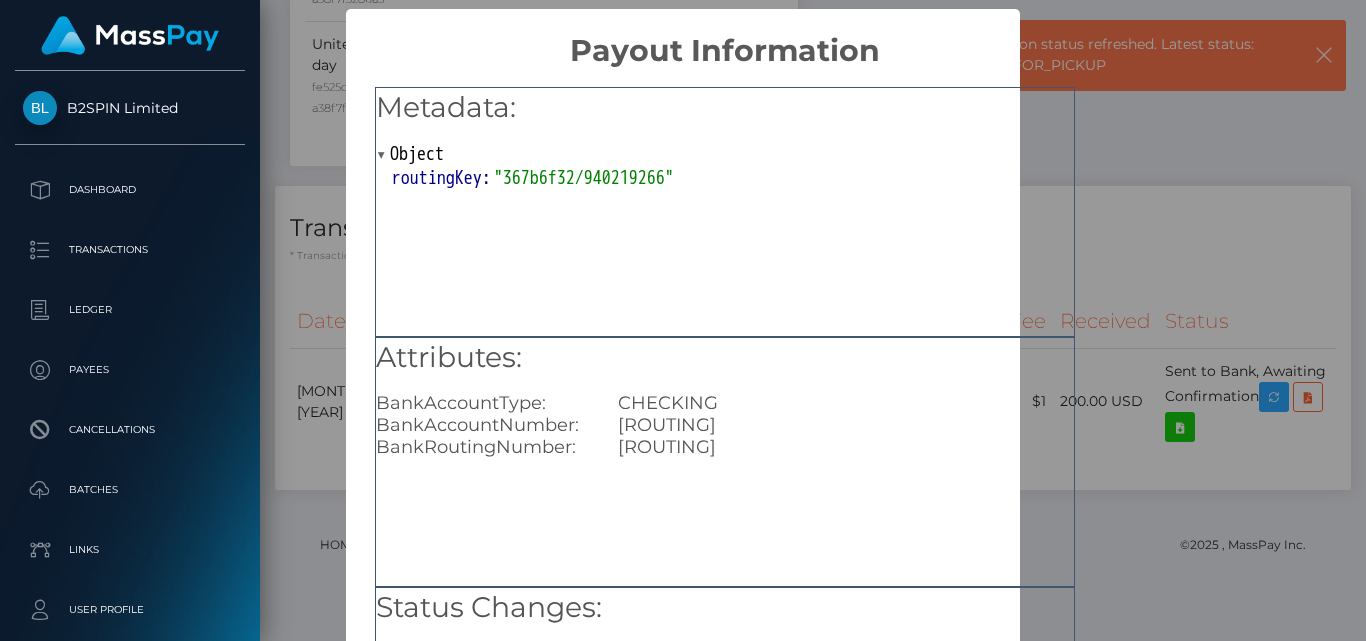 click on "Attributes: BankAccountType: CHECKING BankAccountNumber: 667851112 BankRoutingNumber: 322271627" at bounding box center (725, 462) 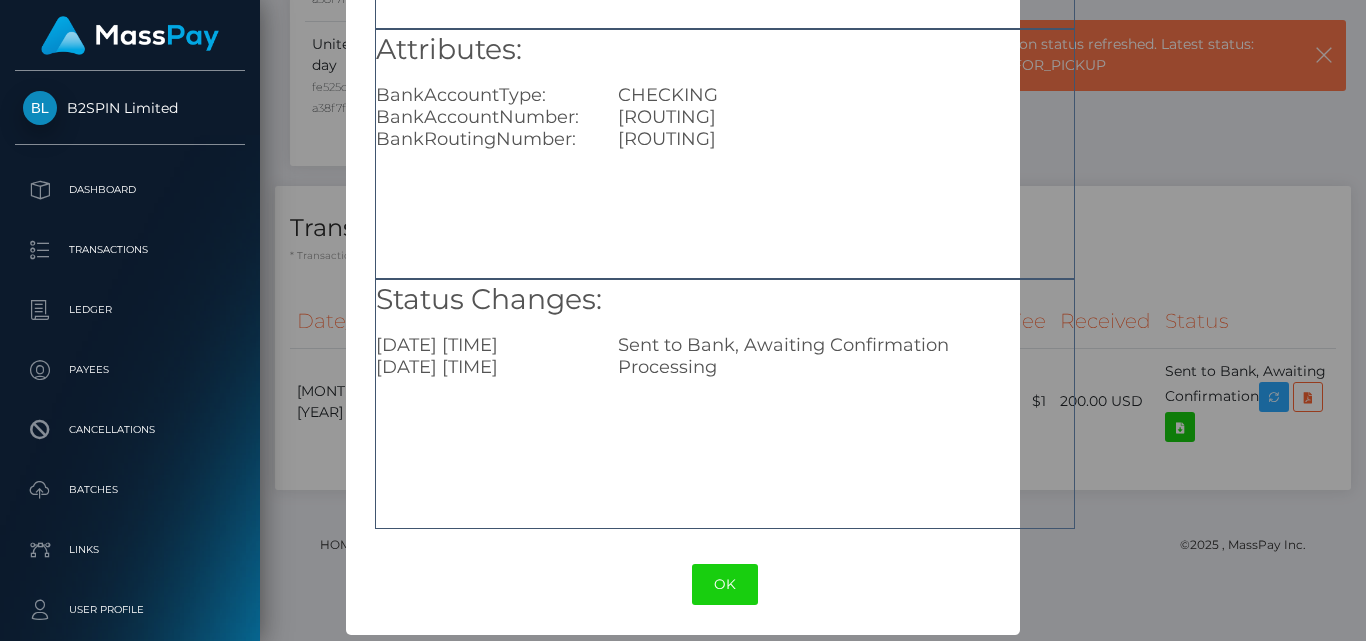 scroll, scrollTop: 310, scrollLeft: 0, axis: vertical 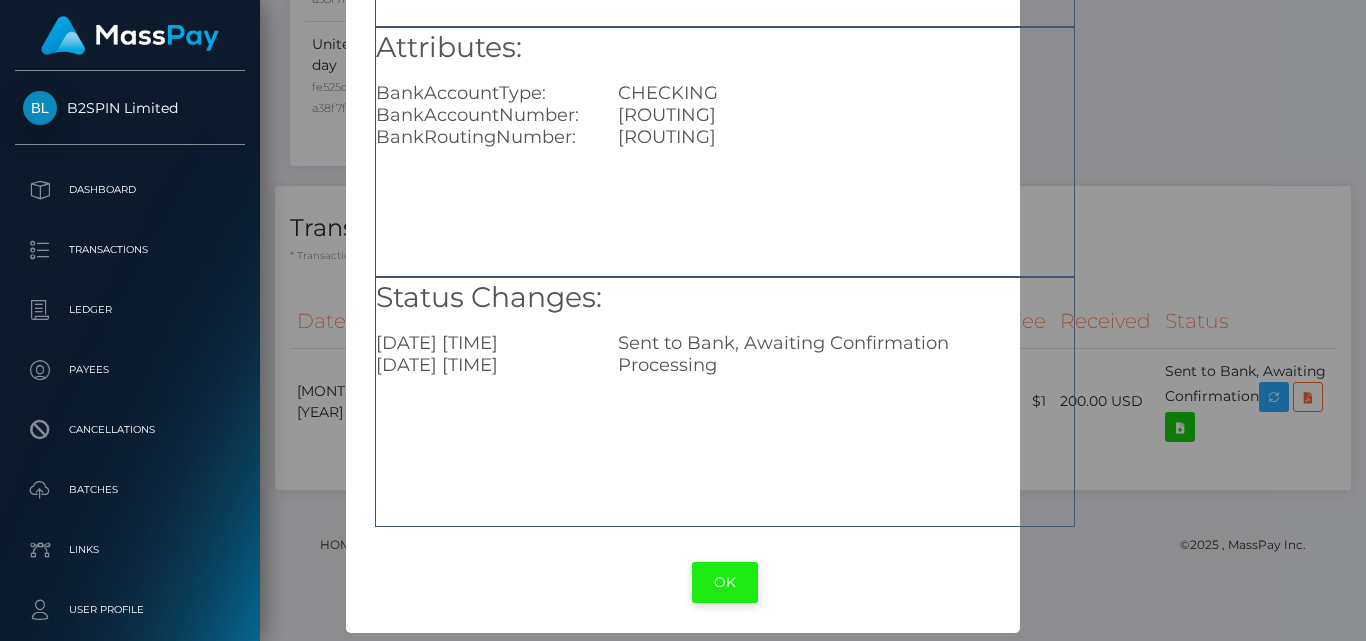 click on "OK" at bounding box center [725, 582] 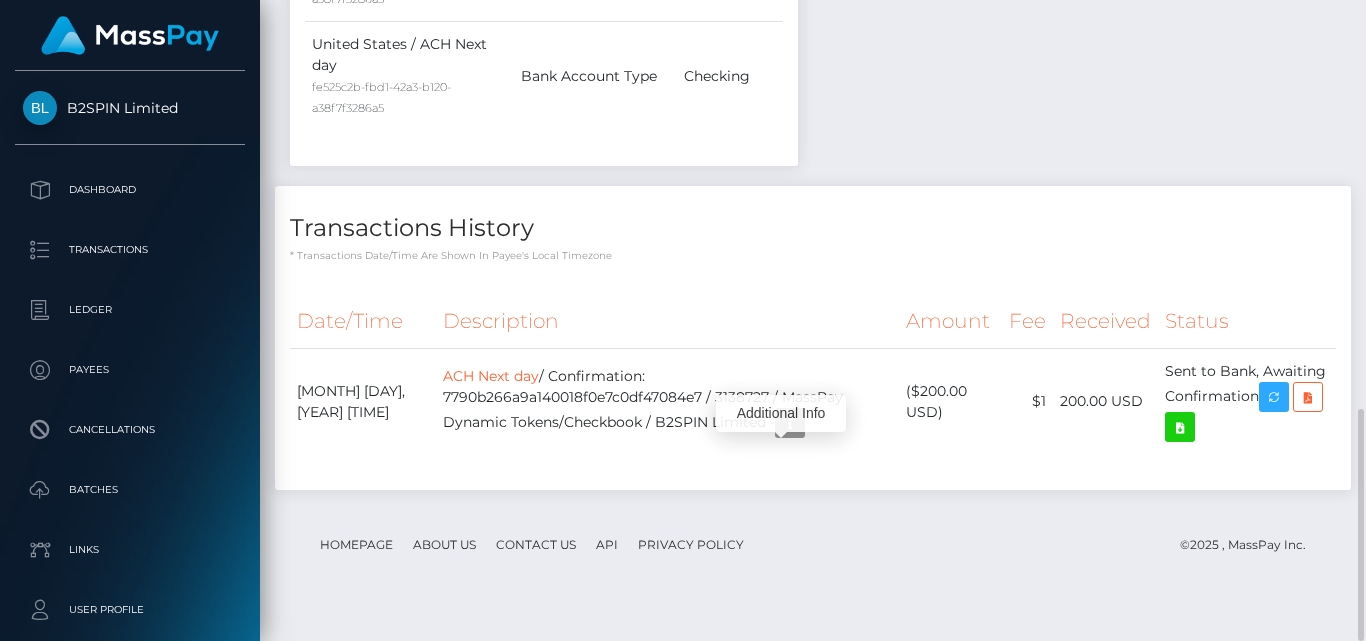 scroll, scrollTop: 240, scrollLeft: 328, axis: both 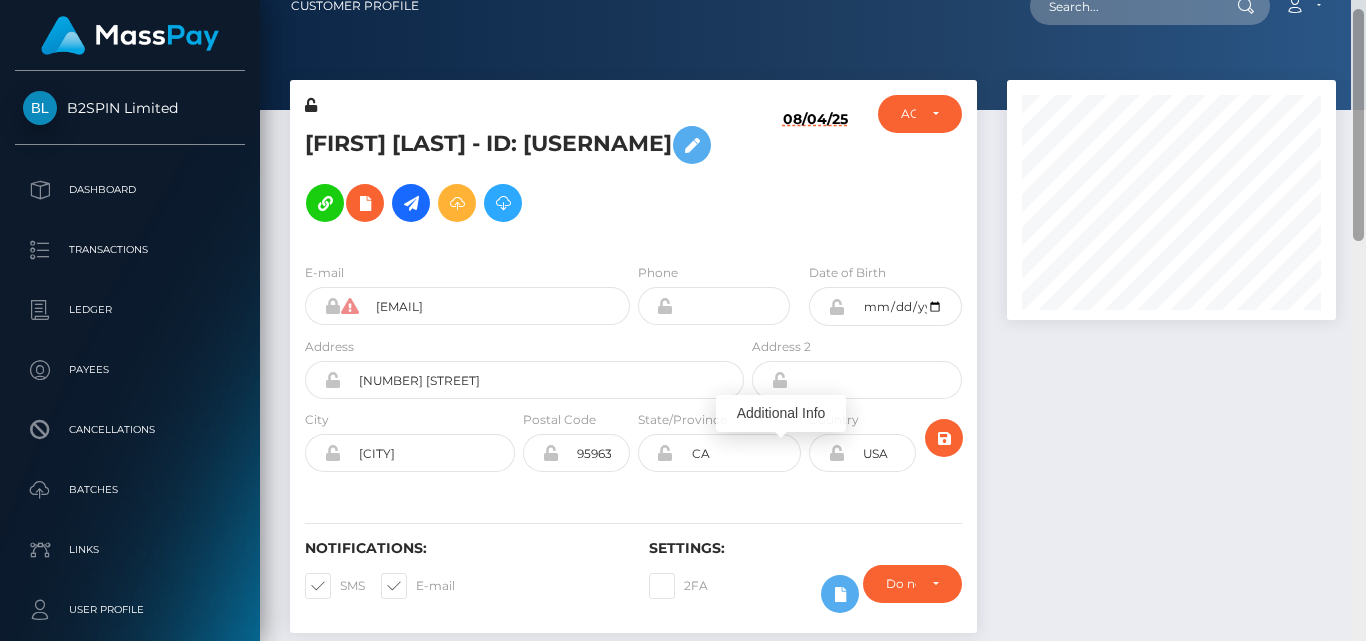 drag, startPoint x: 1361, startPoint y: 429, endPoint x: 1316, endPoint y: 29, distance: 402.5233 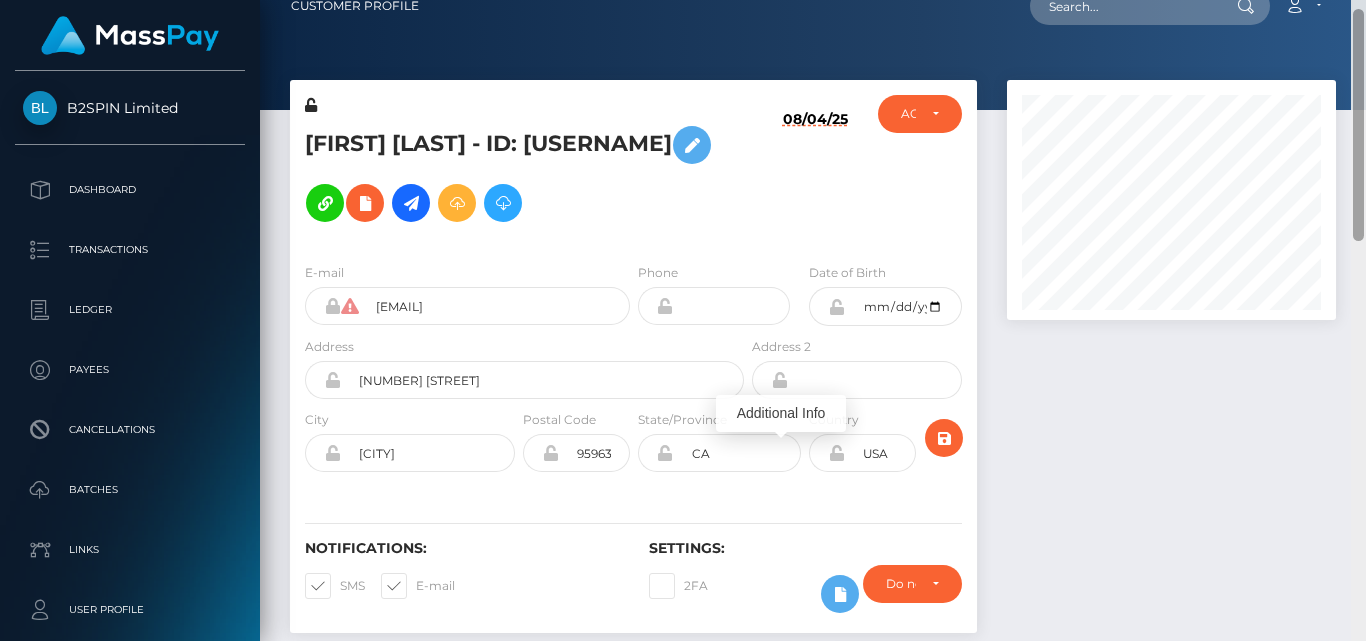 click on "Customer Profile
Loading...
Loading..." at bounding box center [813, 320] 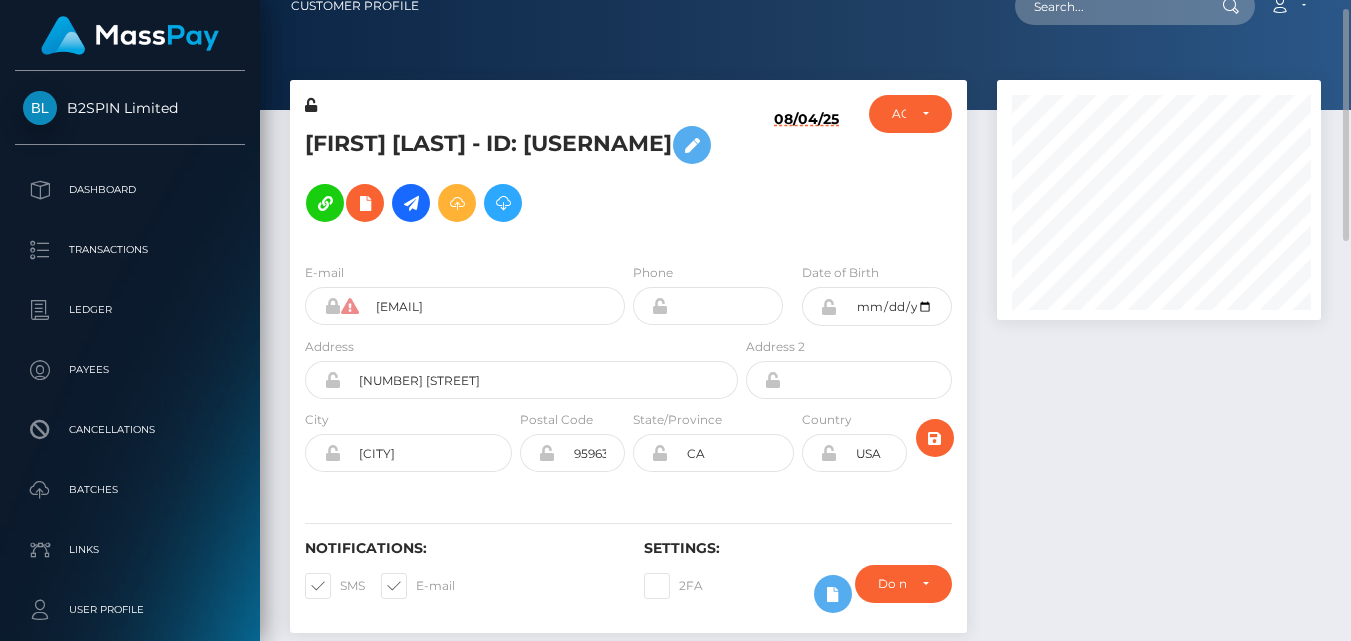 scroll, scrollTop: 240, scrollLeft: 323, axis: both 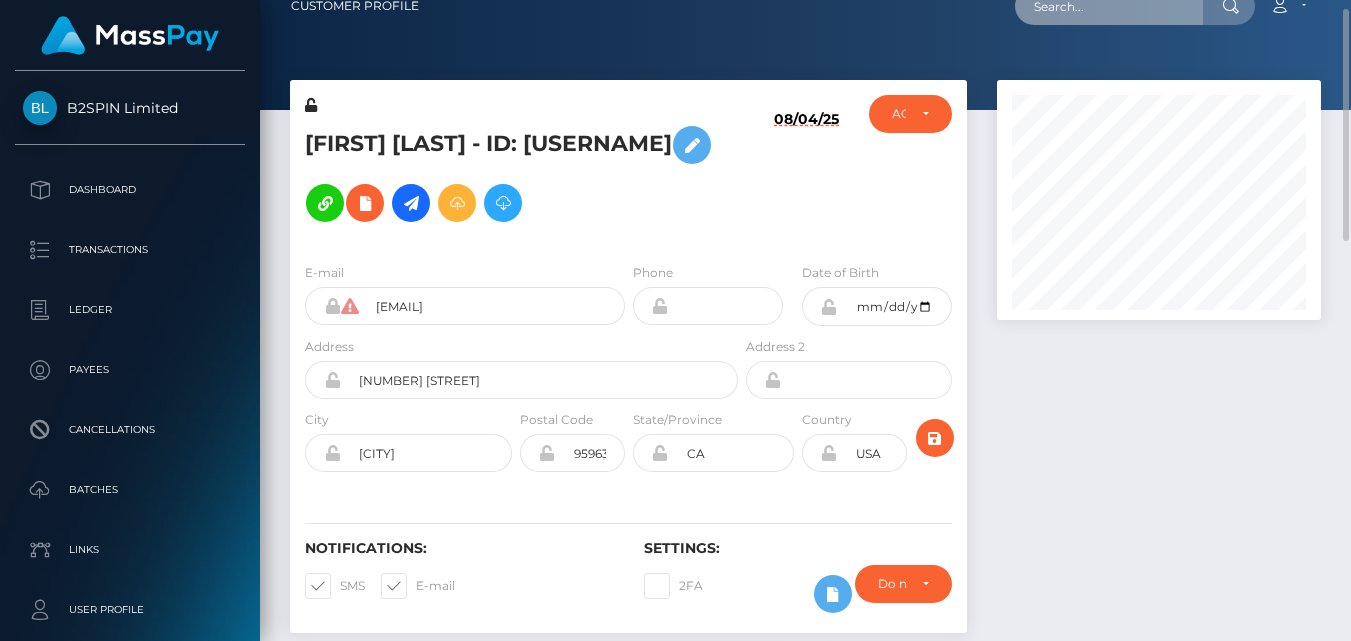 click at bounding box center [1109, 6] 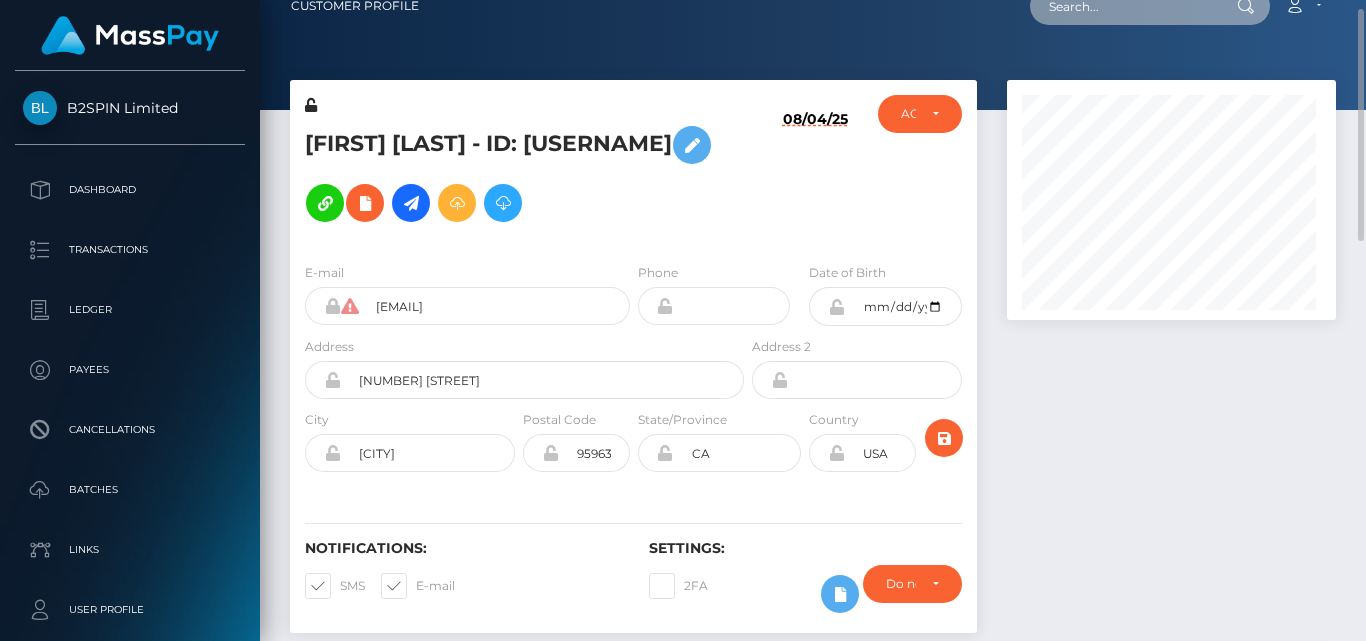 scroll, scrollTop: 999760, scrollLeft: 999671, axis: both 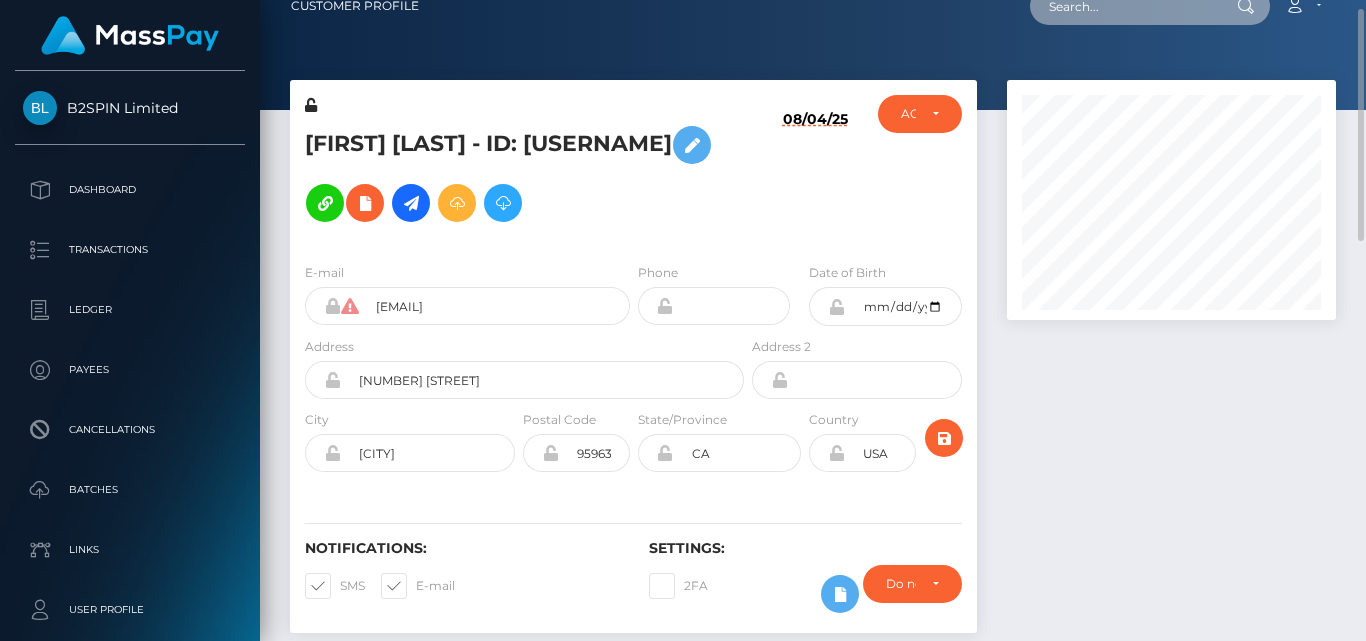 paste on "[EMAIL]" 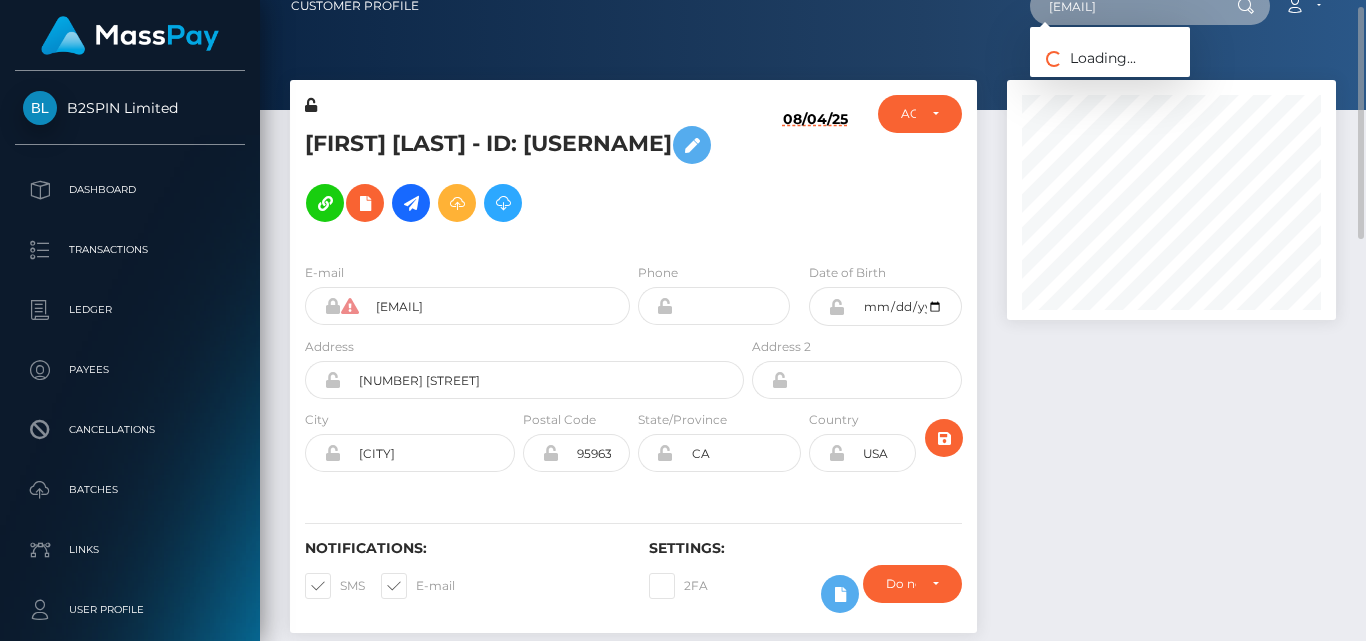 scroll, scrollTop: 24, scrollLeft: 0, axis: vertical 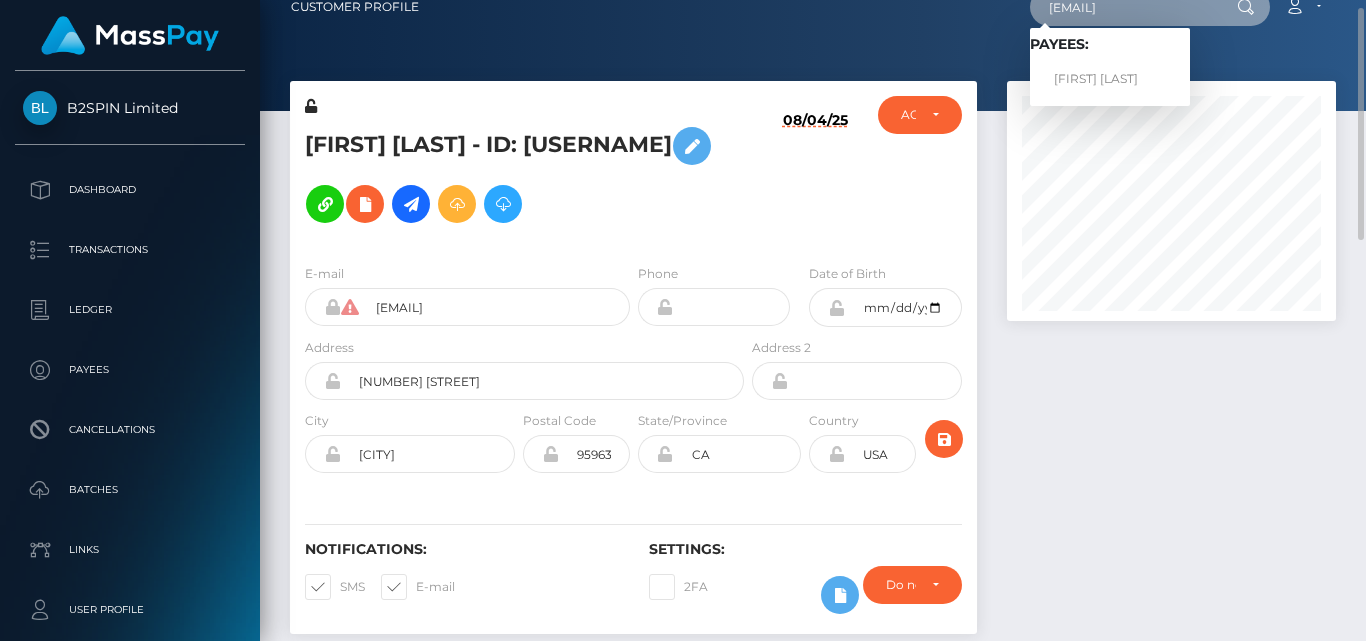 type on "[EMAIL]" 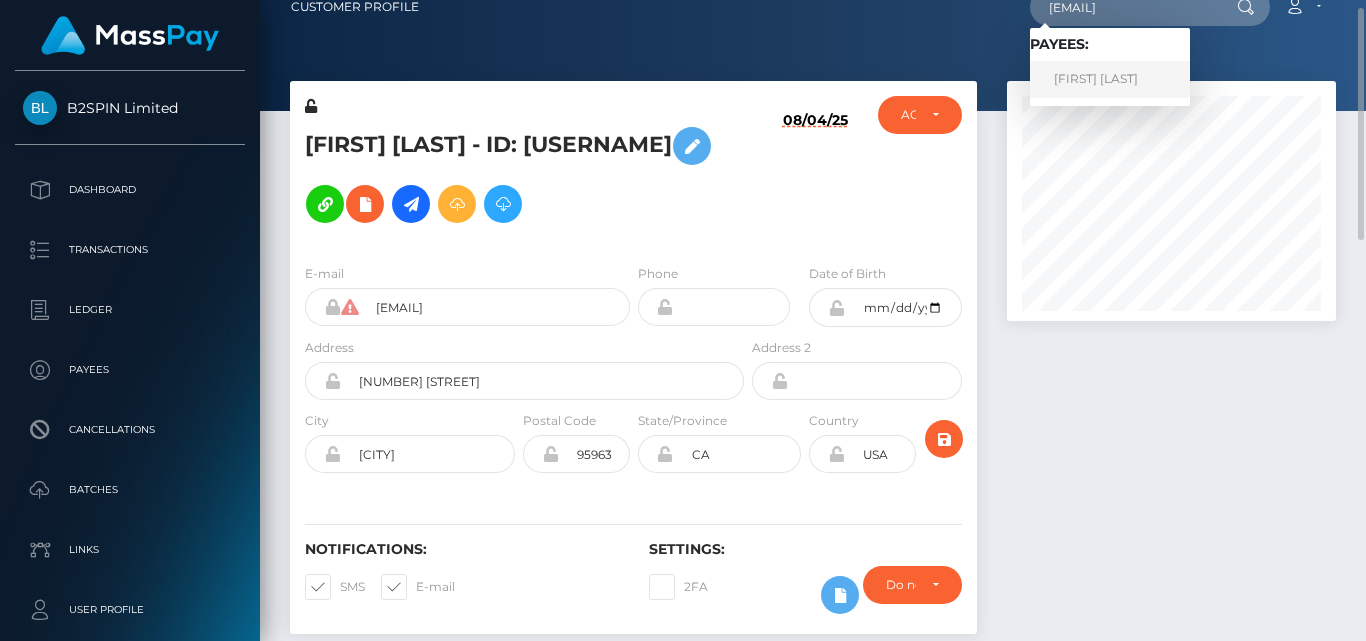 click on "STEPHANIE ANN JACKMAN" at bounding box center (1110, 79) 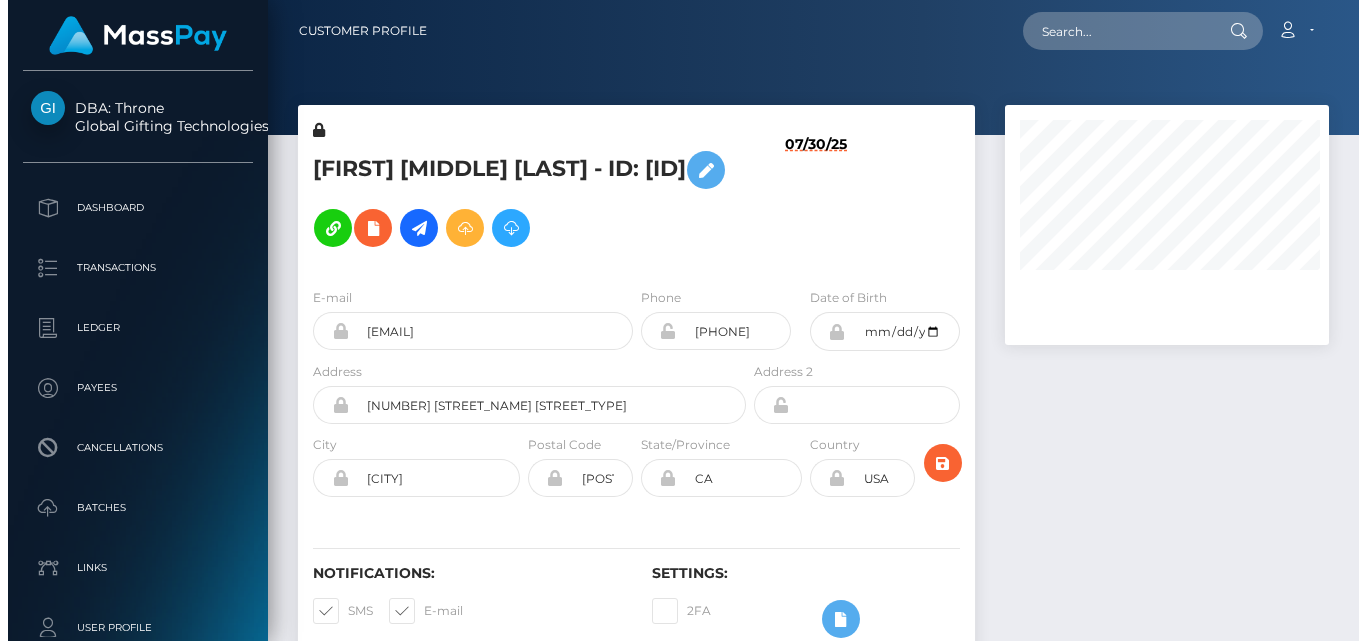 scroll, scrollTop: 0, scrollLeft: 0, axis: both 